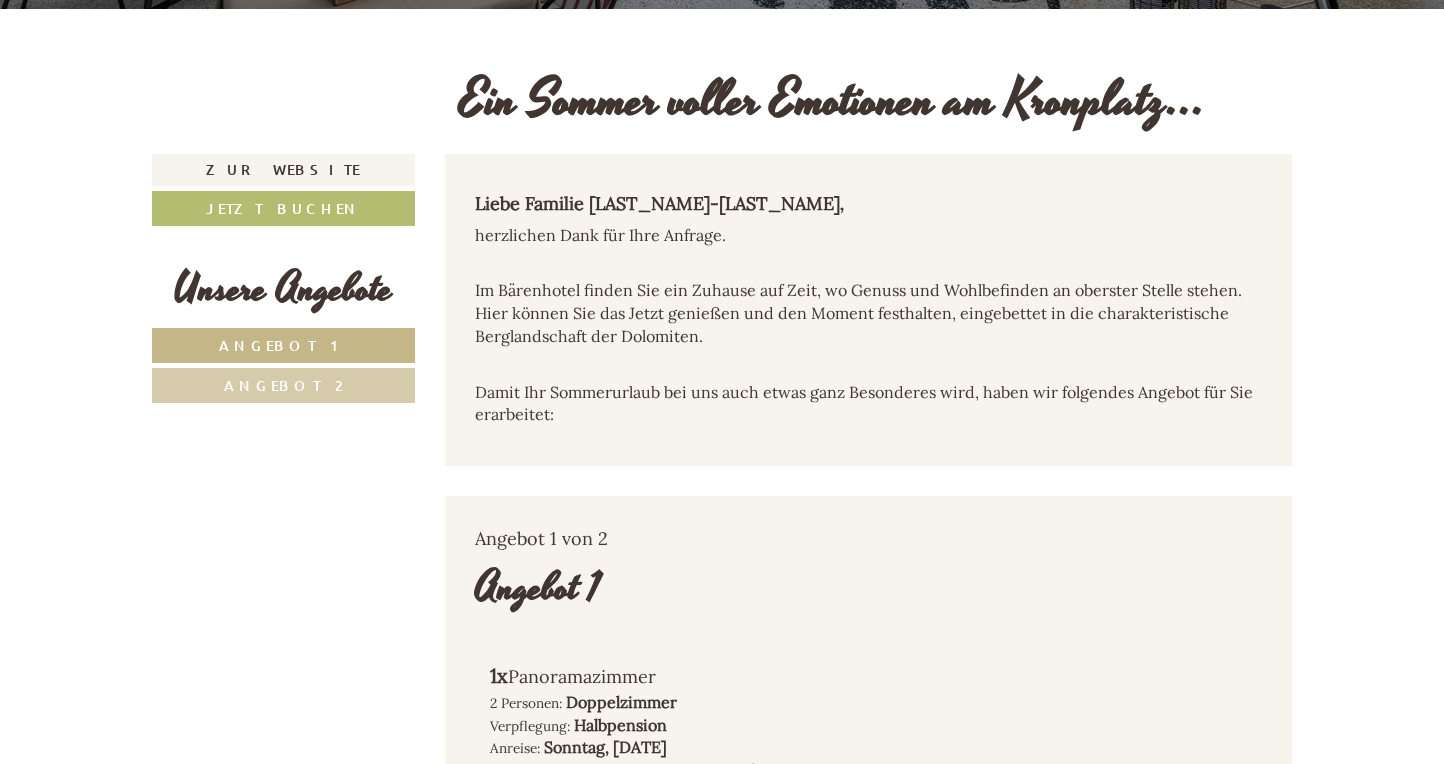 scroll, scrollTop: 762, scrollLeft: 0, axis: vertical 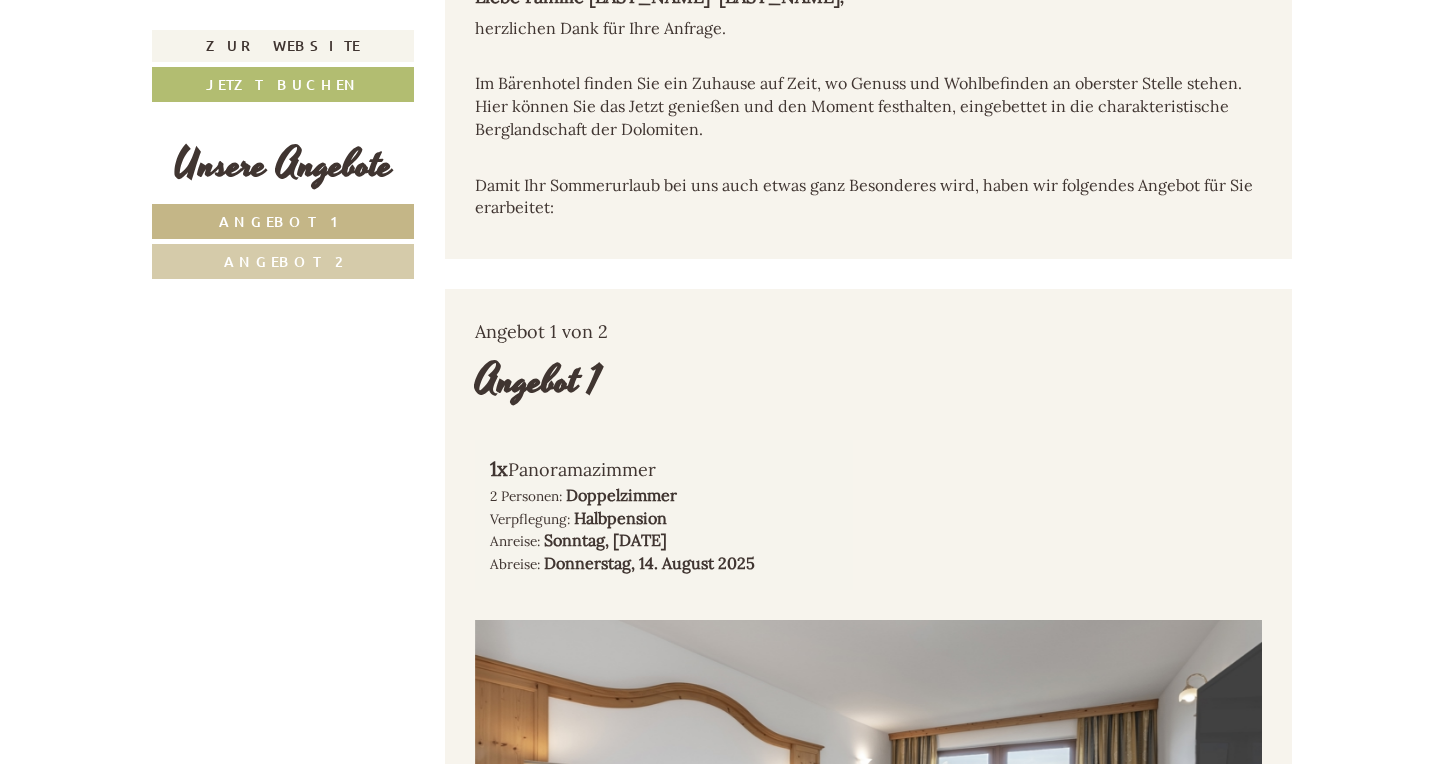 drag, startPoint x: 625, startPoint y: 527, endPoint x: 756, endPoint y: 525, distance: 131.01526 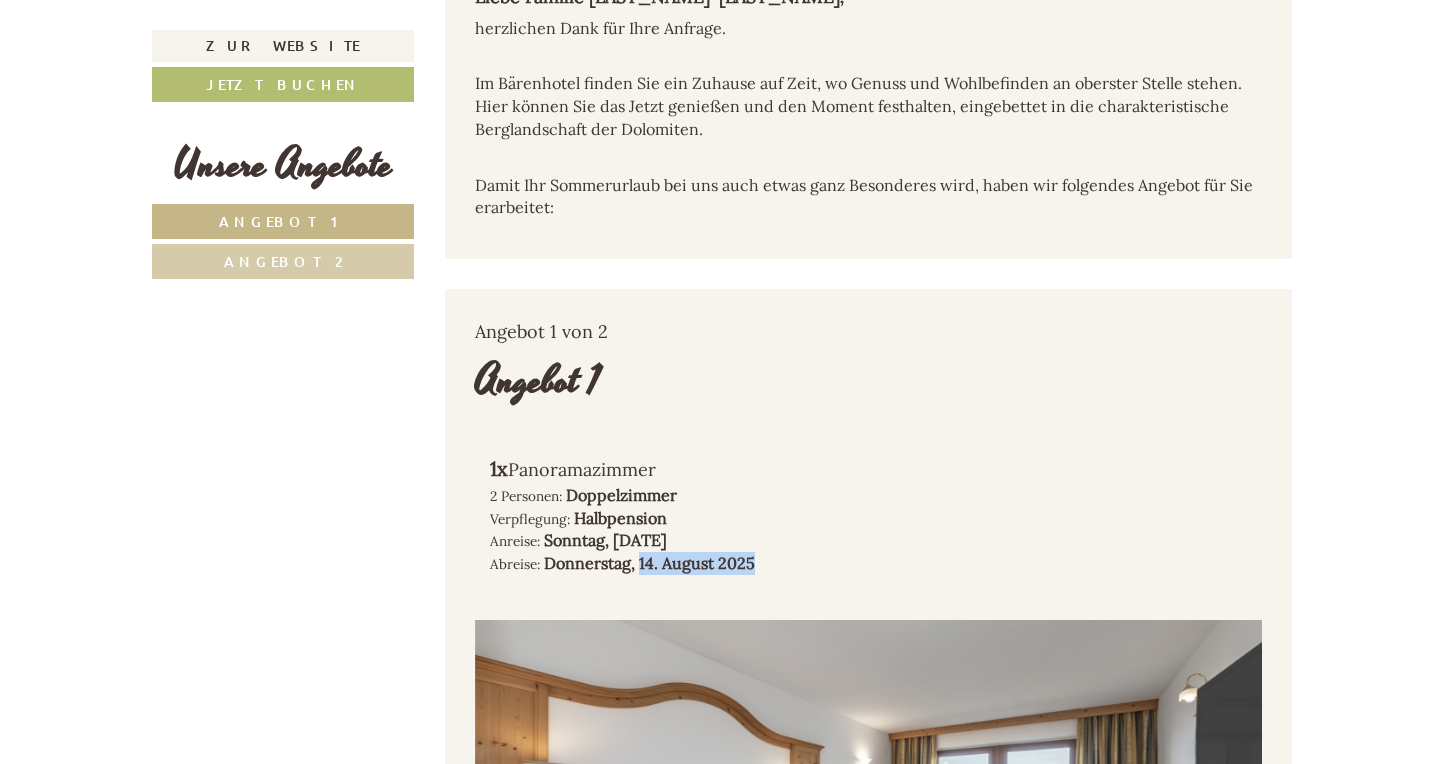drag, startPoint x: 649, startPoint y: 550, endPoint x: 793, endPoint y: 550, distance: 144 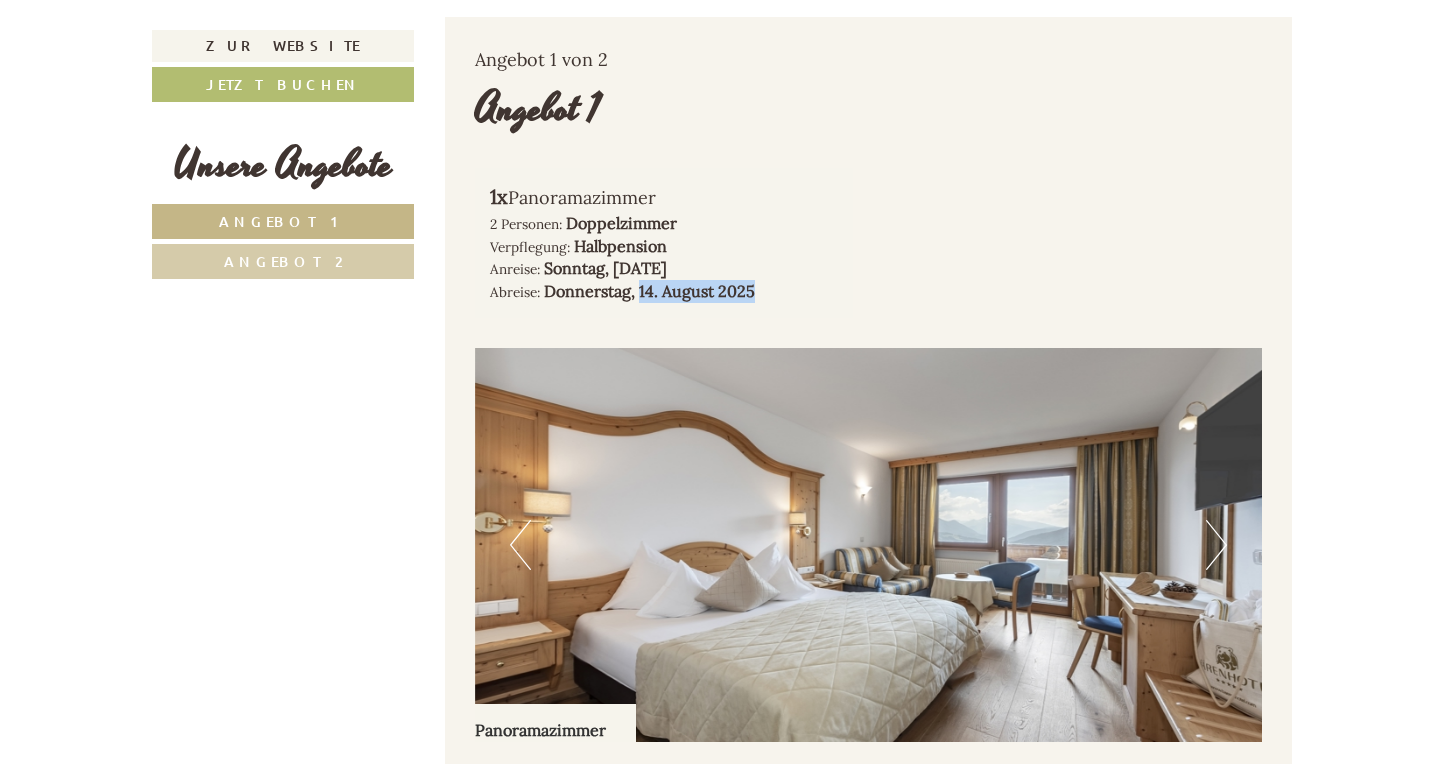 scroll, scrollTop: 1119, scrollLeft: 0, axis: vertical 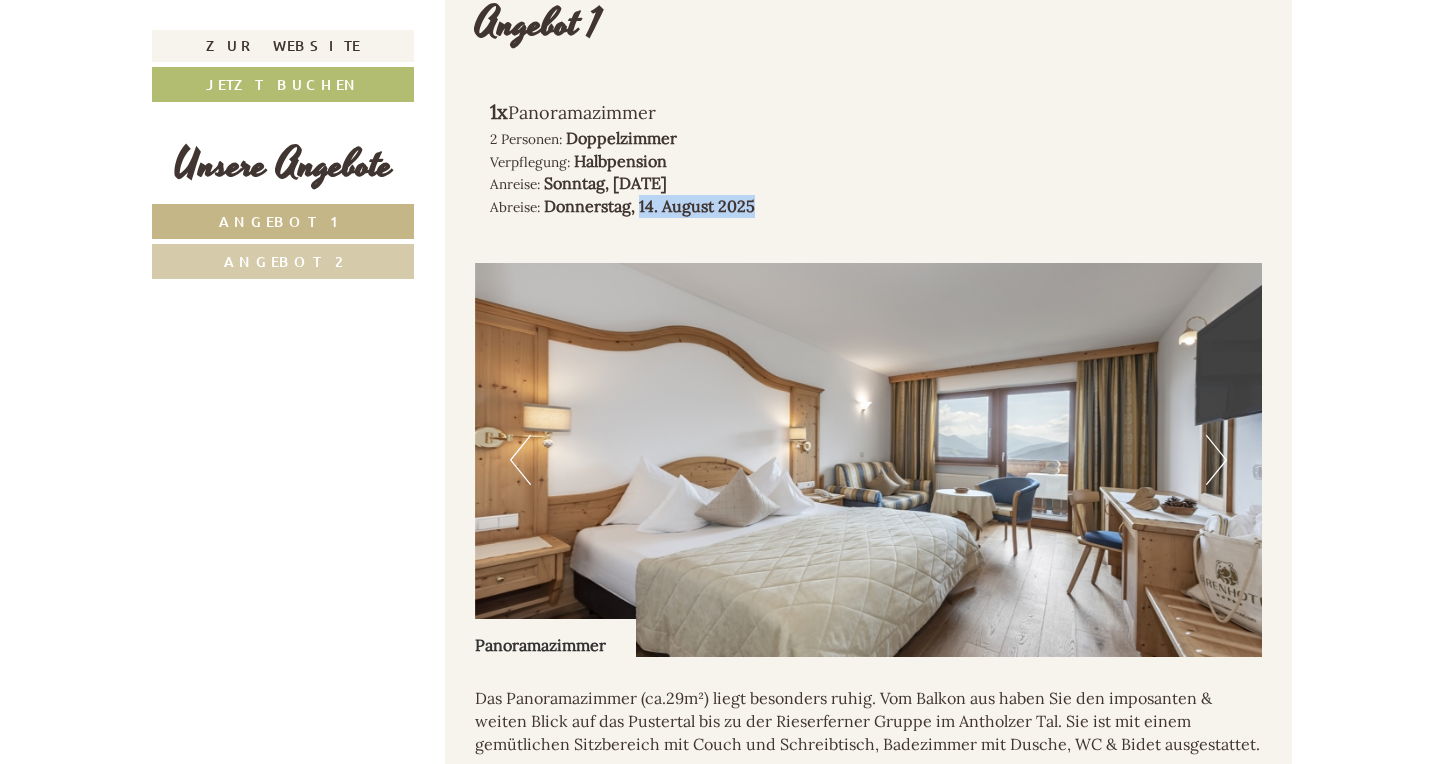 click on "Next" at bounding box center [1216, 460] 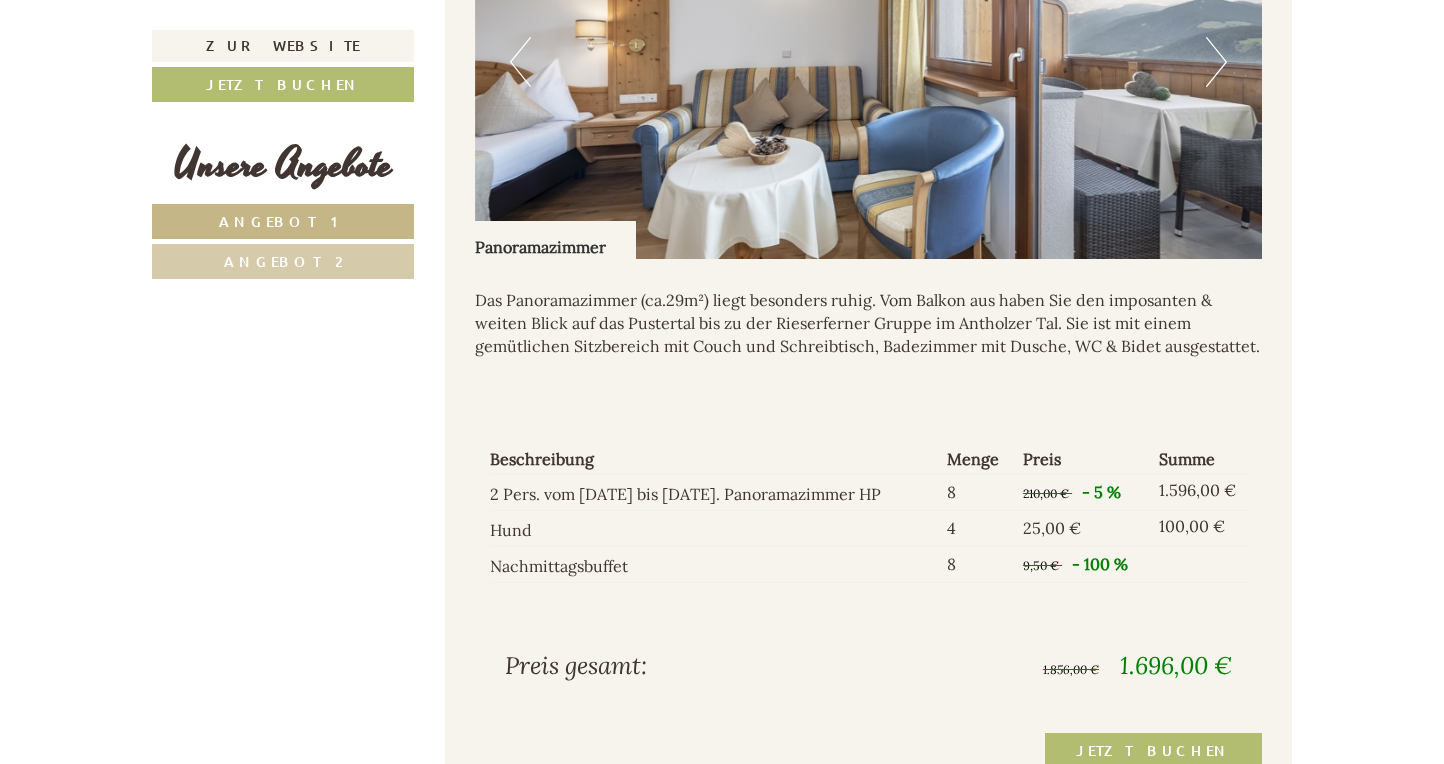 scroll, scrollTop: 1525, scrollLeft: 0, axis: vertical 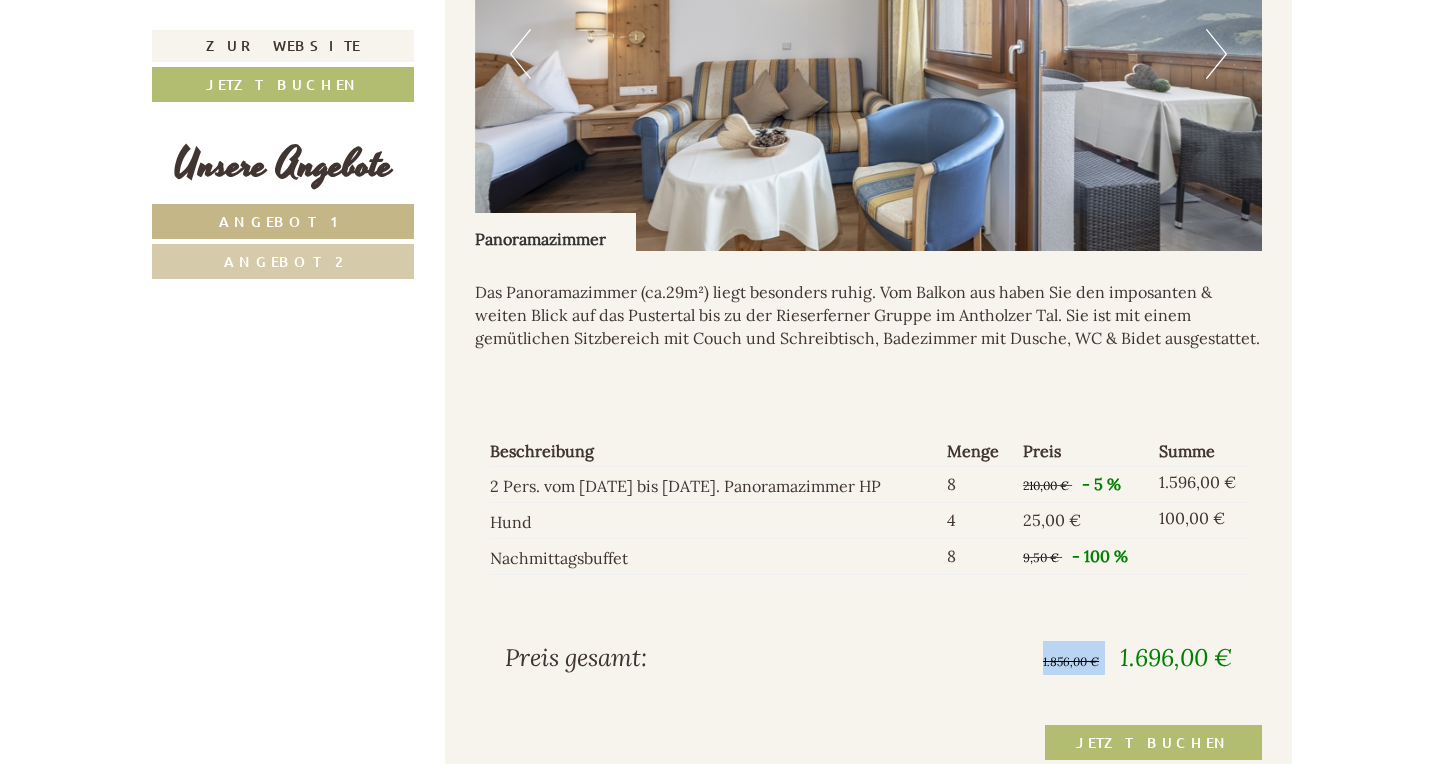 drag, startPoint x: 1111, startPoint y: 638, endPoint x: 1246, endPoint y: 638, distance: 135 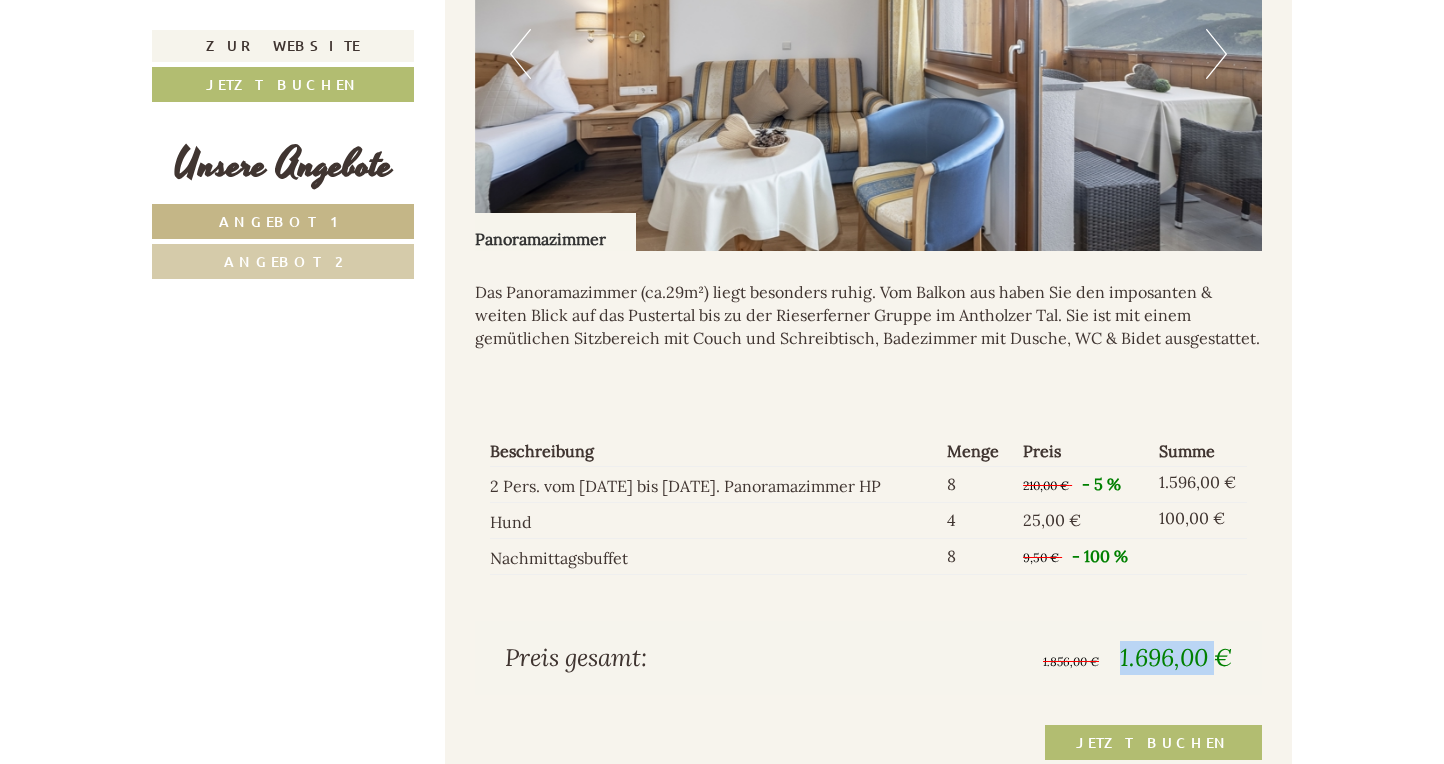 drag, startPoint x: 1121, startPoint y: 637, endPoint x: 1220, endPoint y: 644, distance: 99.24717 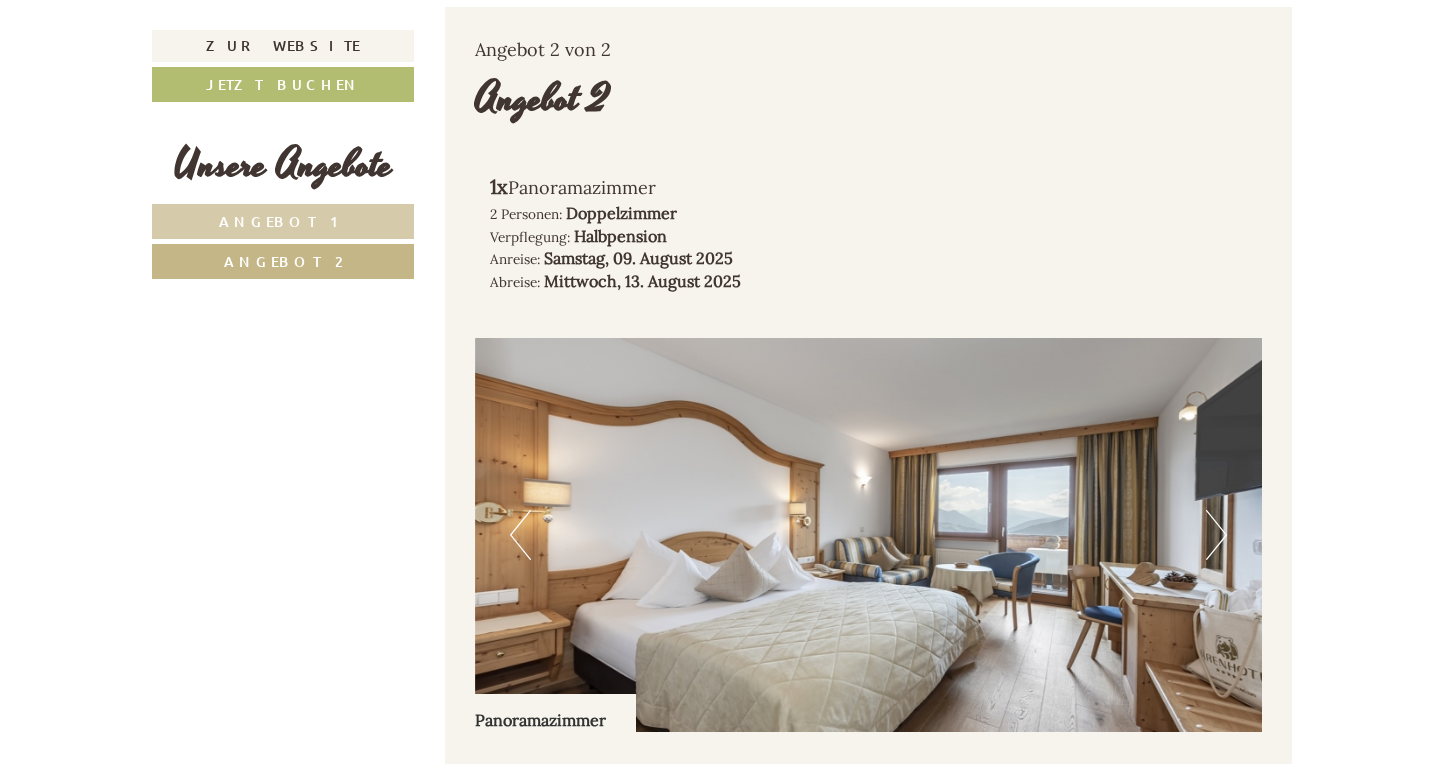 click on "Angebot 1" at bounding box center [283, 221] 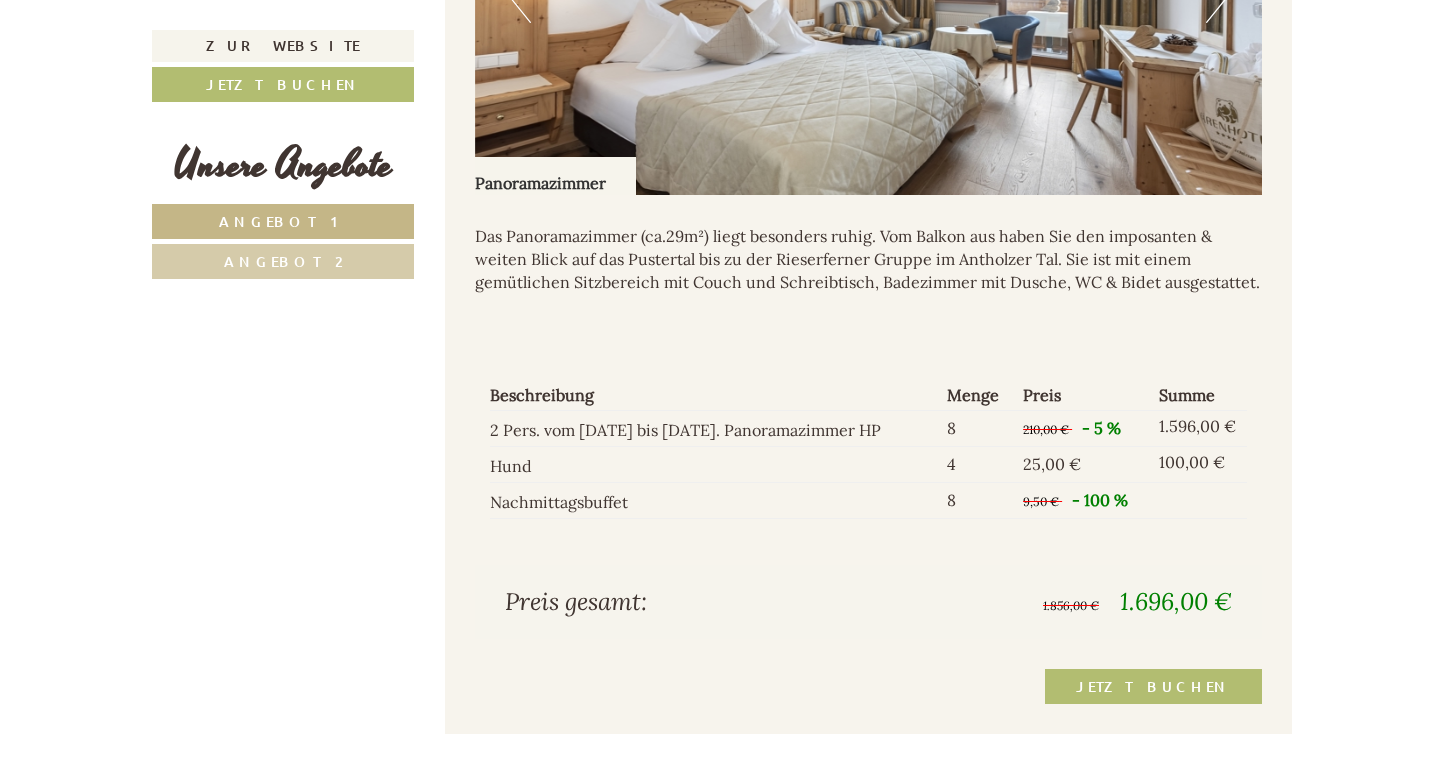 scroll, scrollTop: 1587, scrollLeft: 0, axis: vertical 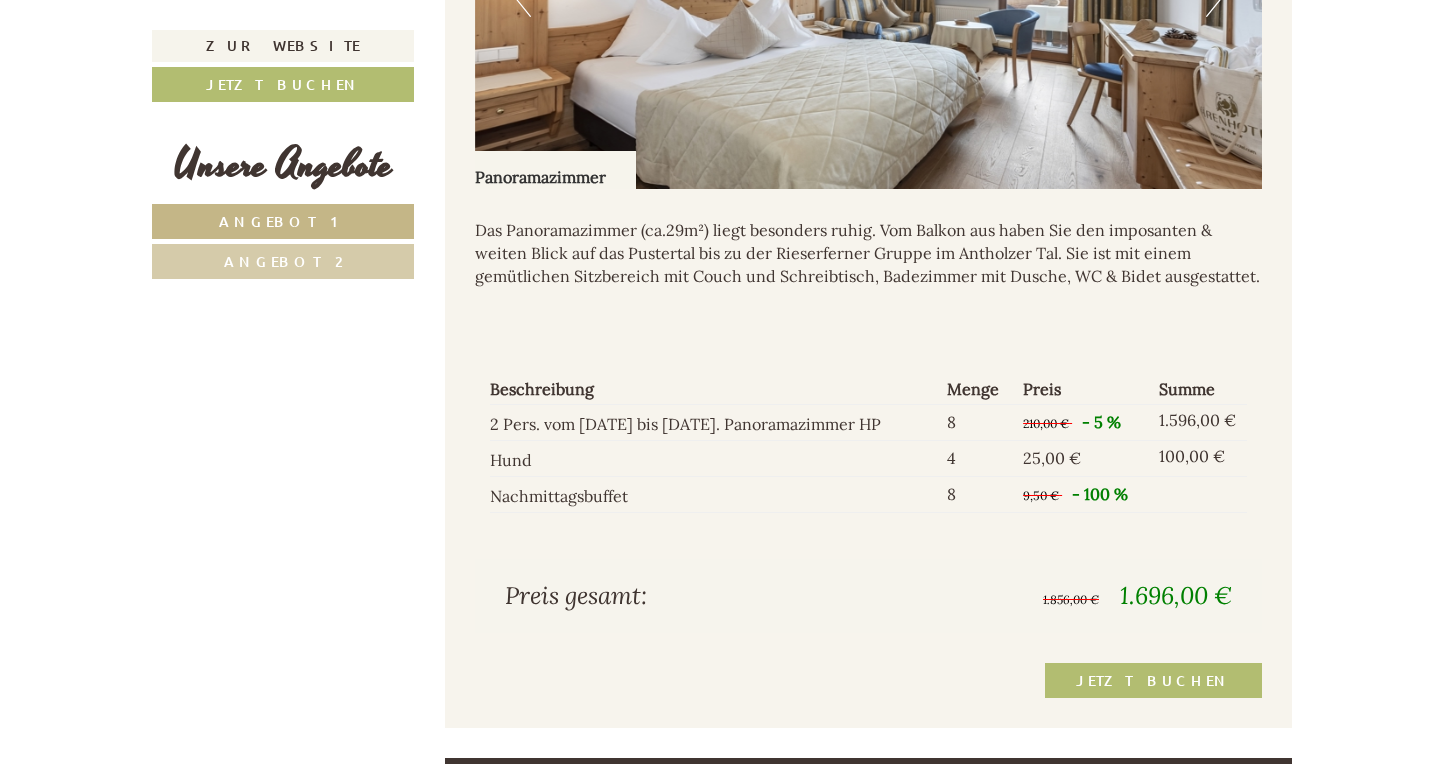 click on "Angebot 2" at bounding box center (283, 261) 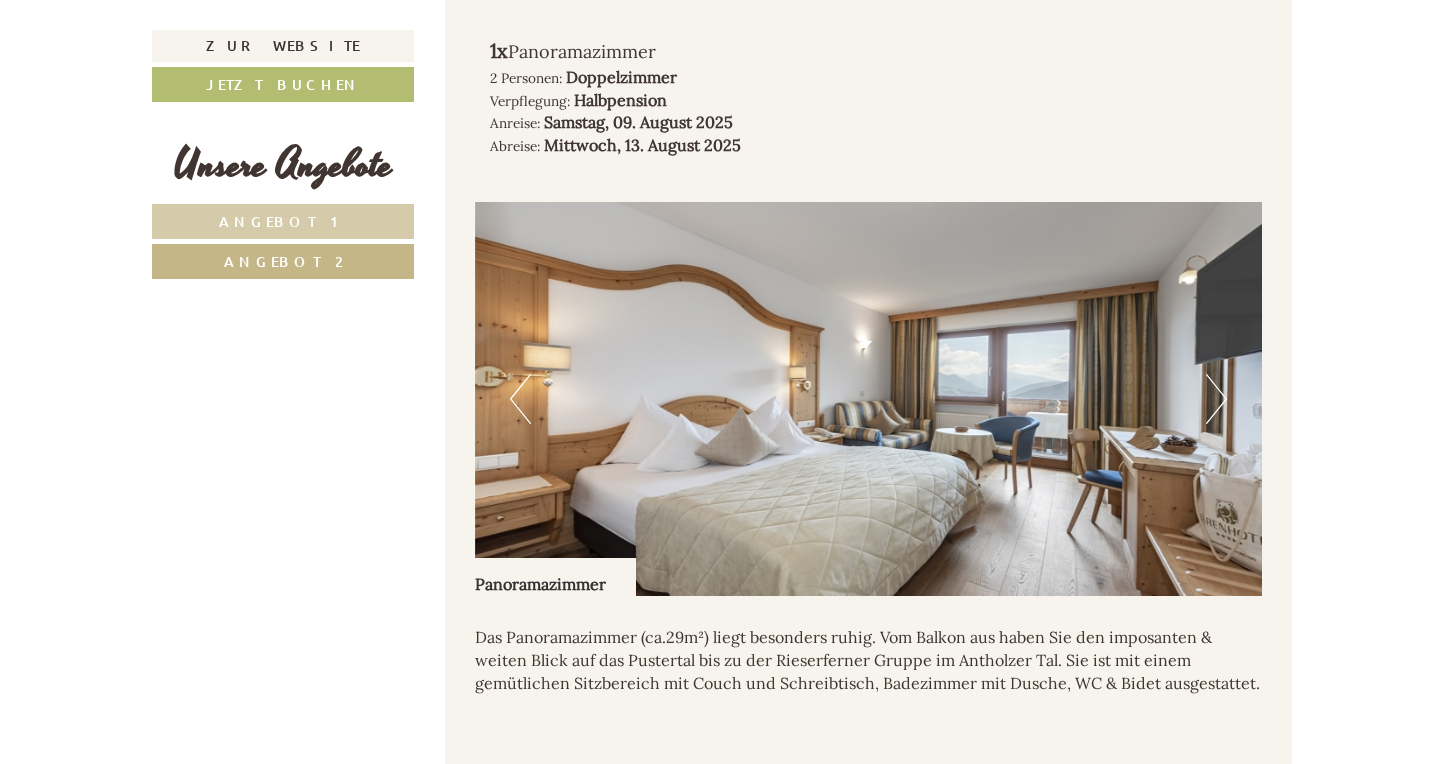 scroll, scrollTop: 1179, scrollLeft: 0, axis: vertical 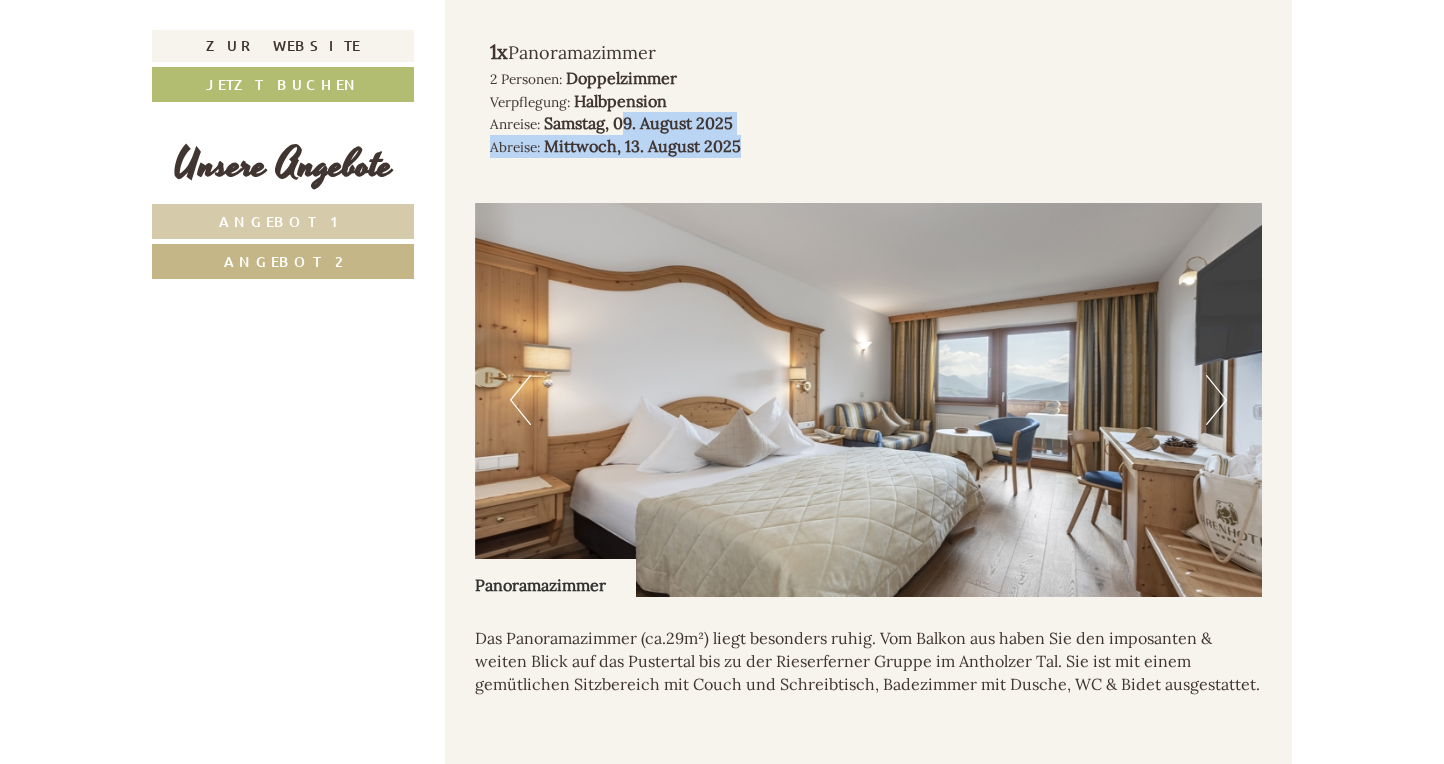 drag, startPoint x: 629, startPoint y: 113, endPoint x: 764, endPoint y: 137, distance: 137.11674 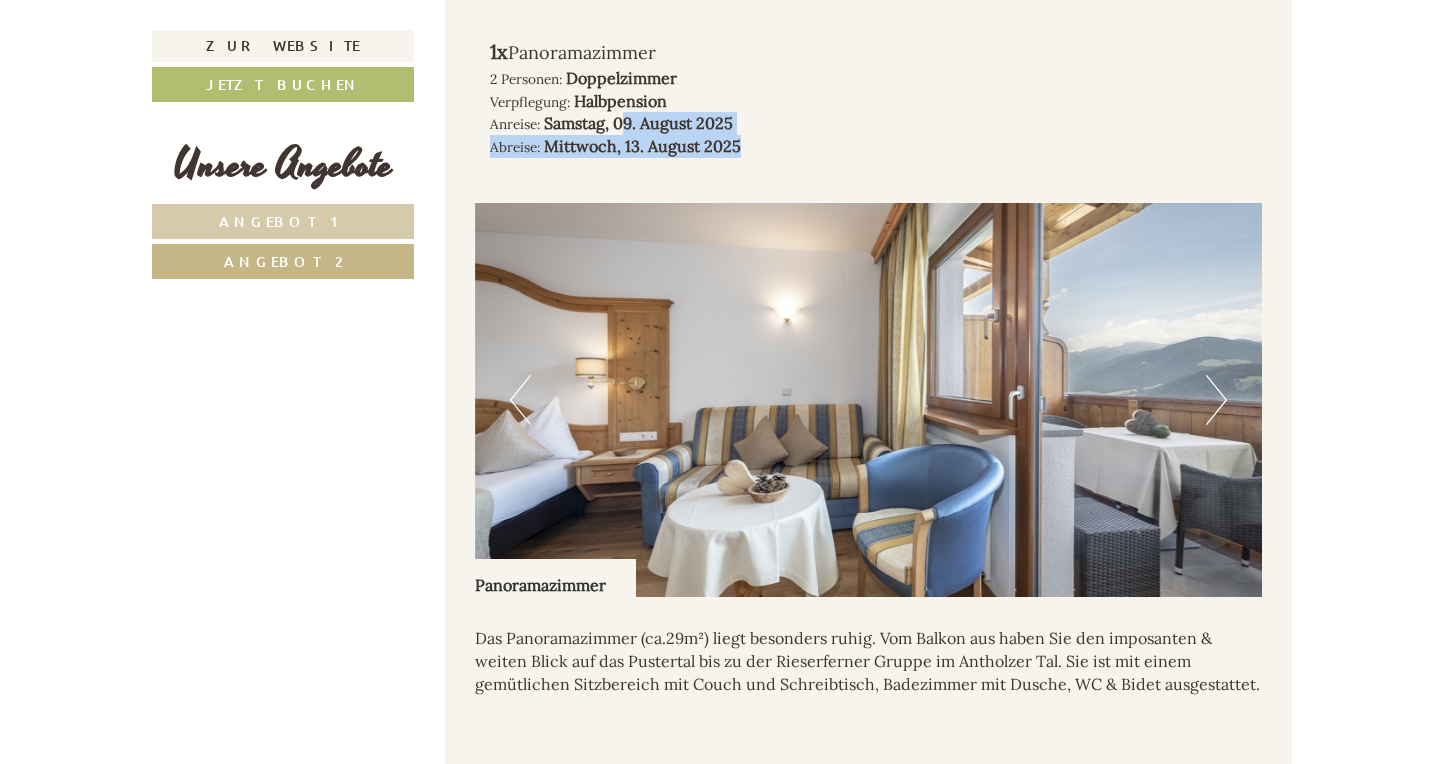 click on "Mittwoch, 13. August 2025" at bounding box center [642, 146] 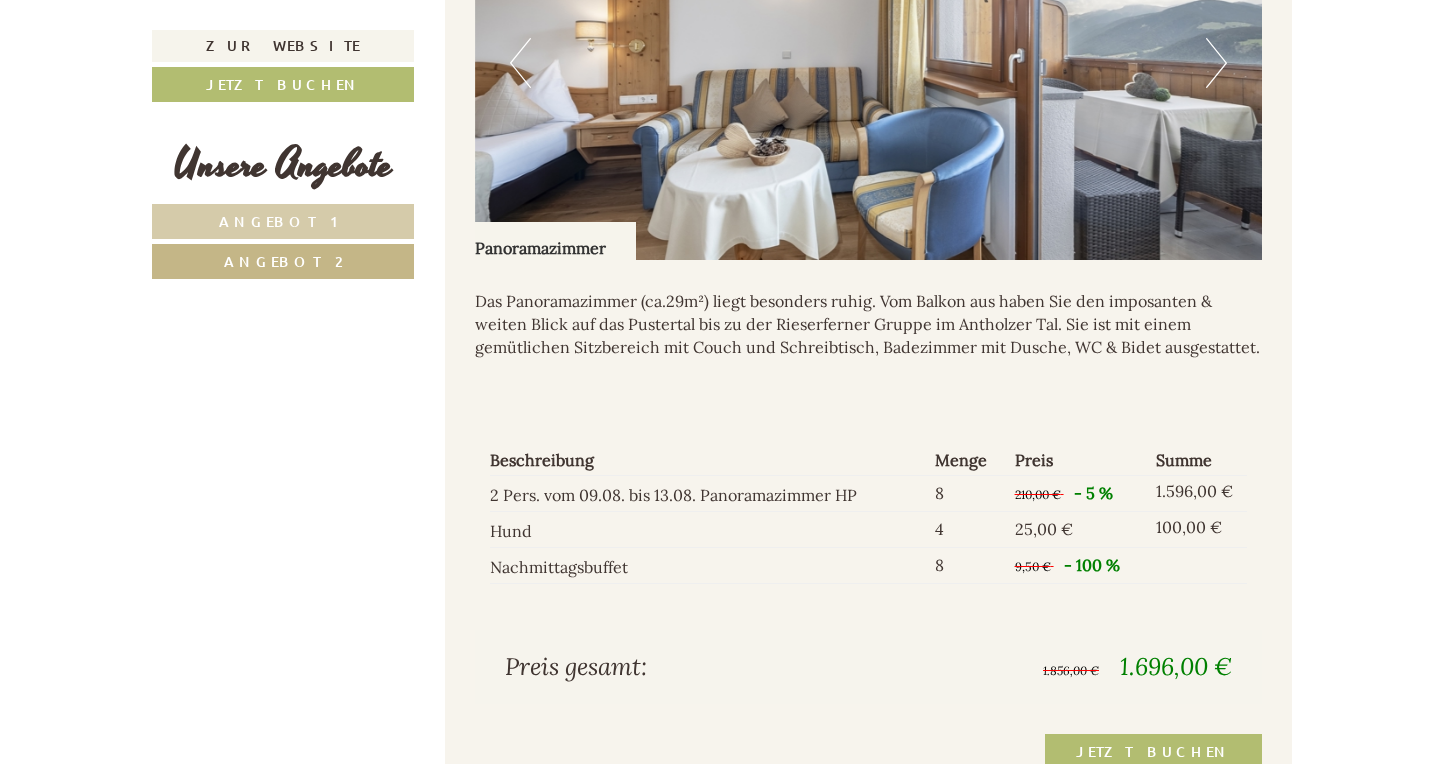 scroll, scrollTop: 1595, scrollLeft: 0, axis: vertical 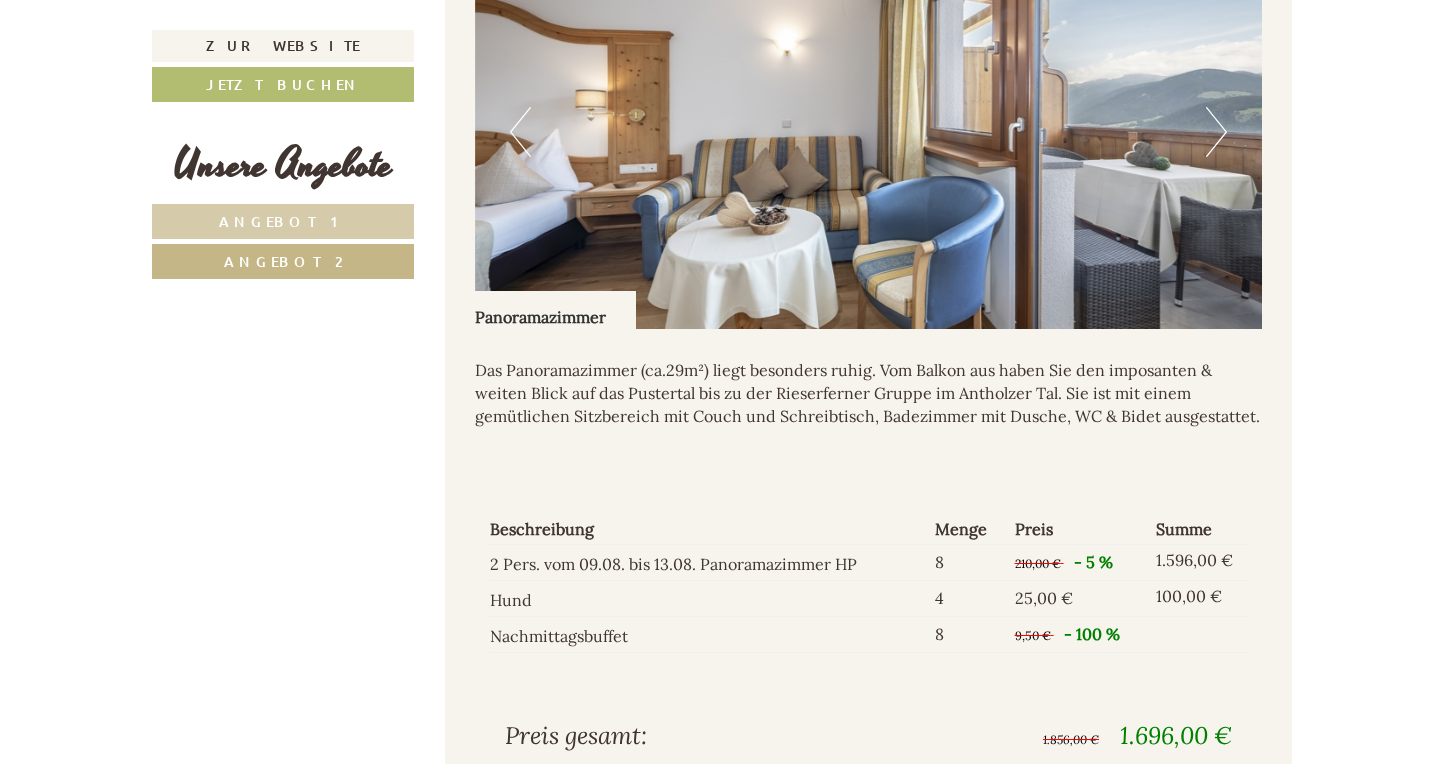 click on "Angebot 2" at bounding box center (283, 261) 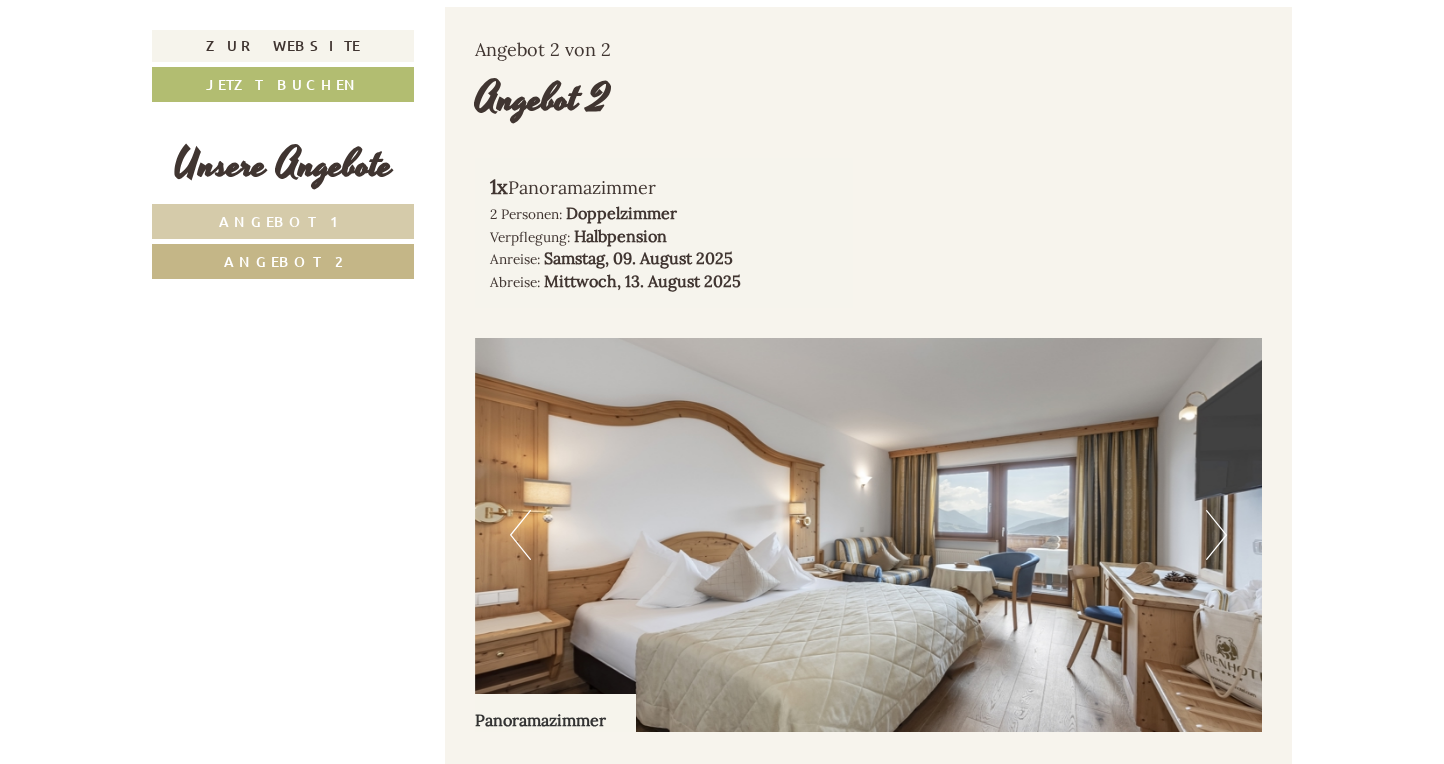 click on "Angebot 1" at bounding box center [283, 221] 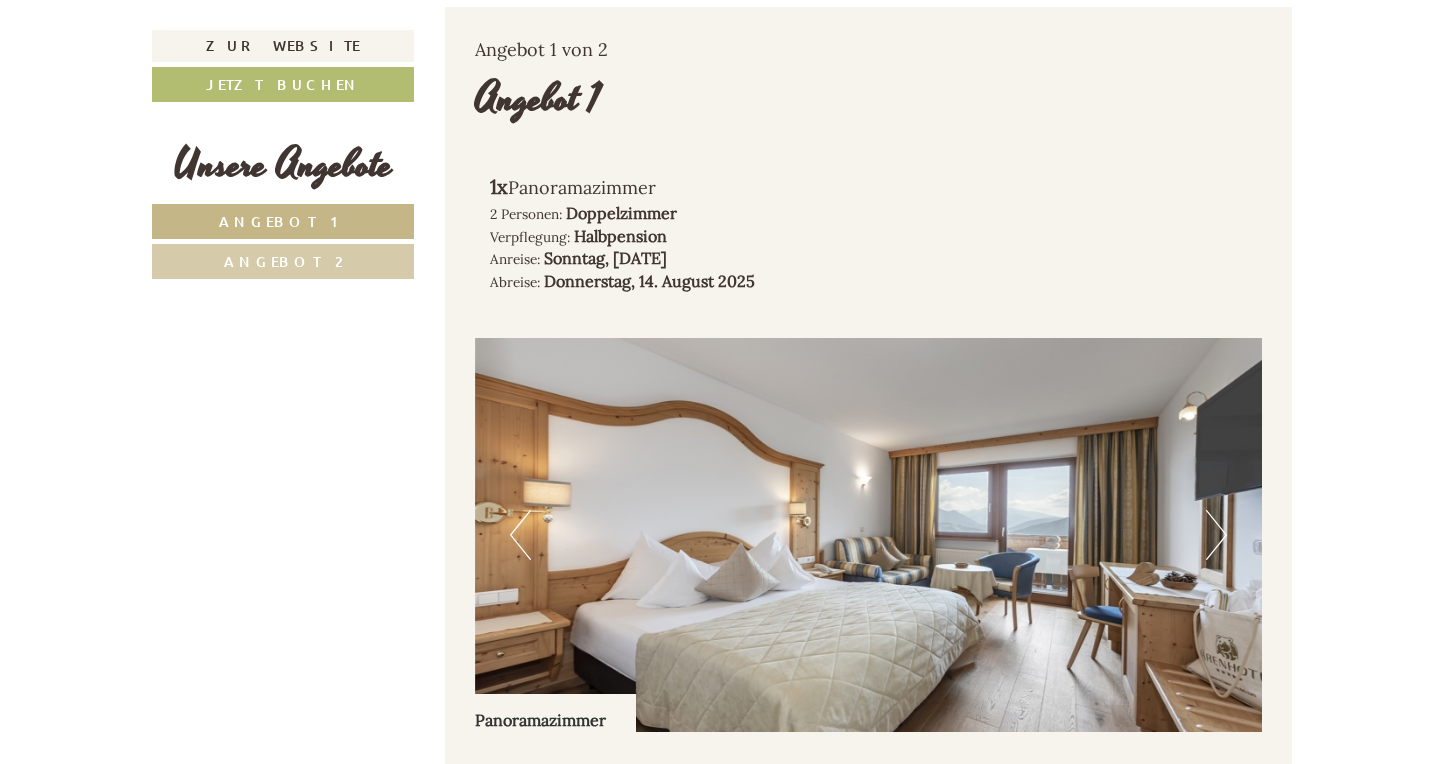 click on "Angebot 2" at bounding box center (283, 261) 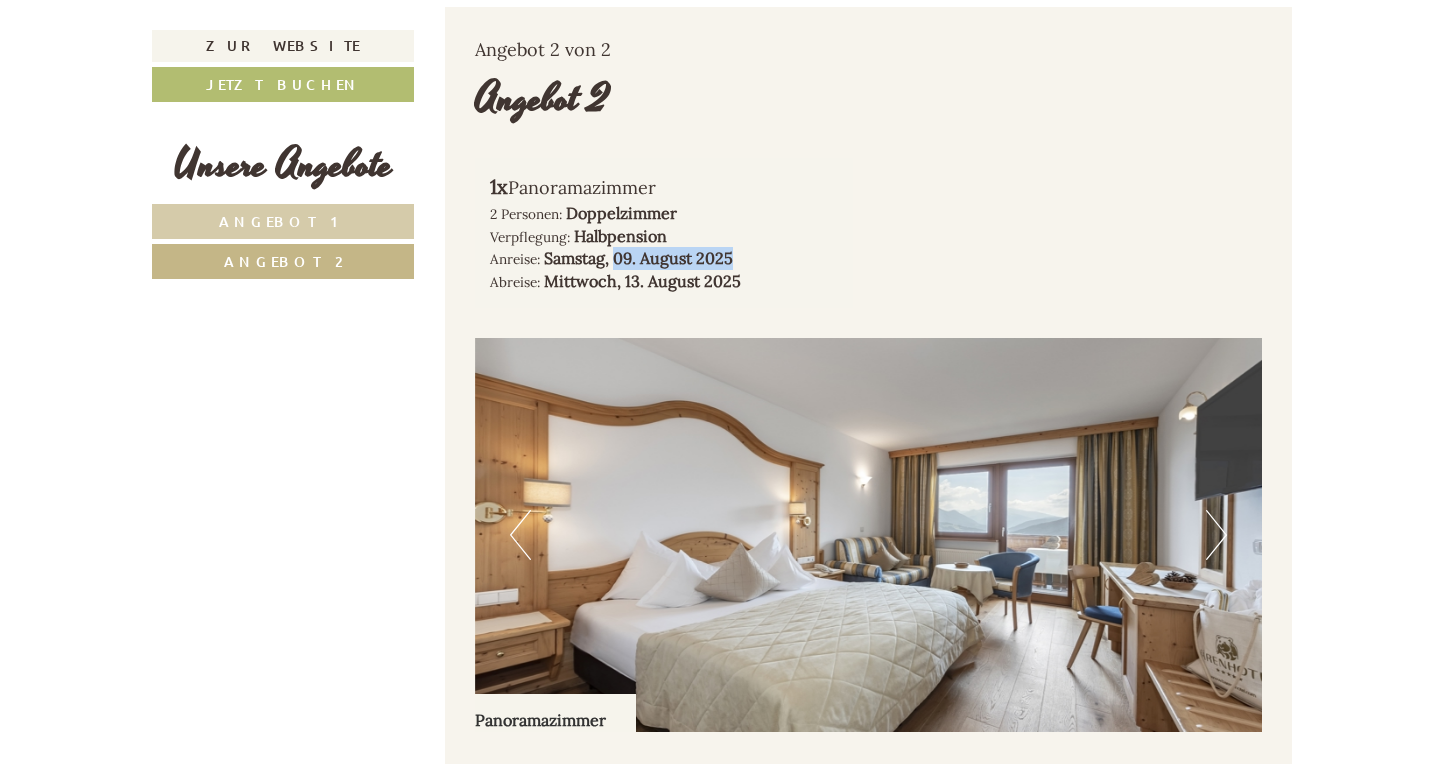 drag, startPoint x: 622, startPoint y: 252, endPoint x: 759, endPoint y: 250, distance: 137.0146 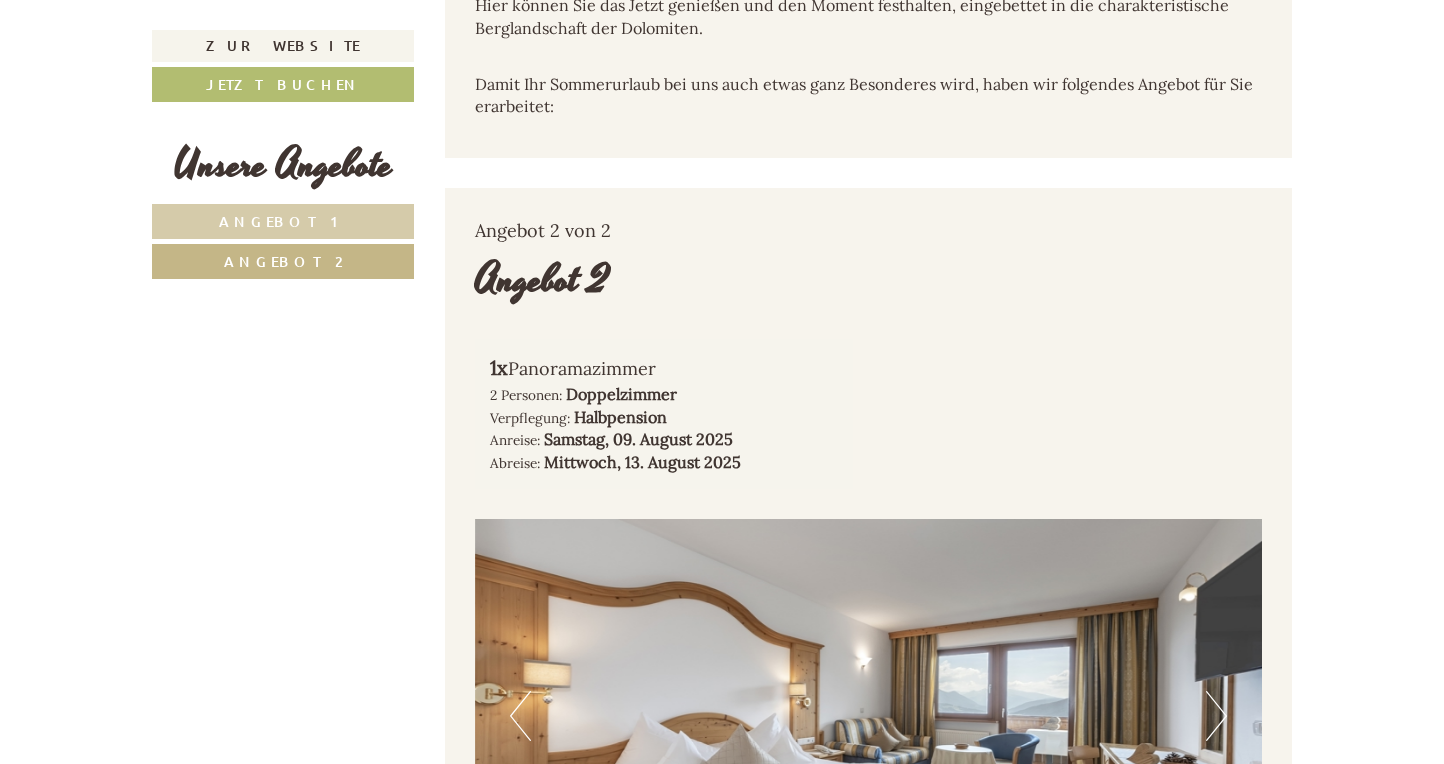 scroll, scrollTop: 1102, scrollLeft: 0, axis: vertical 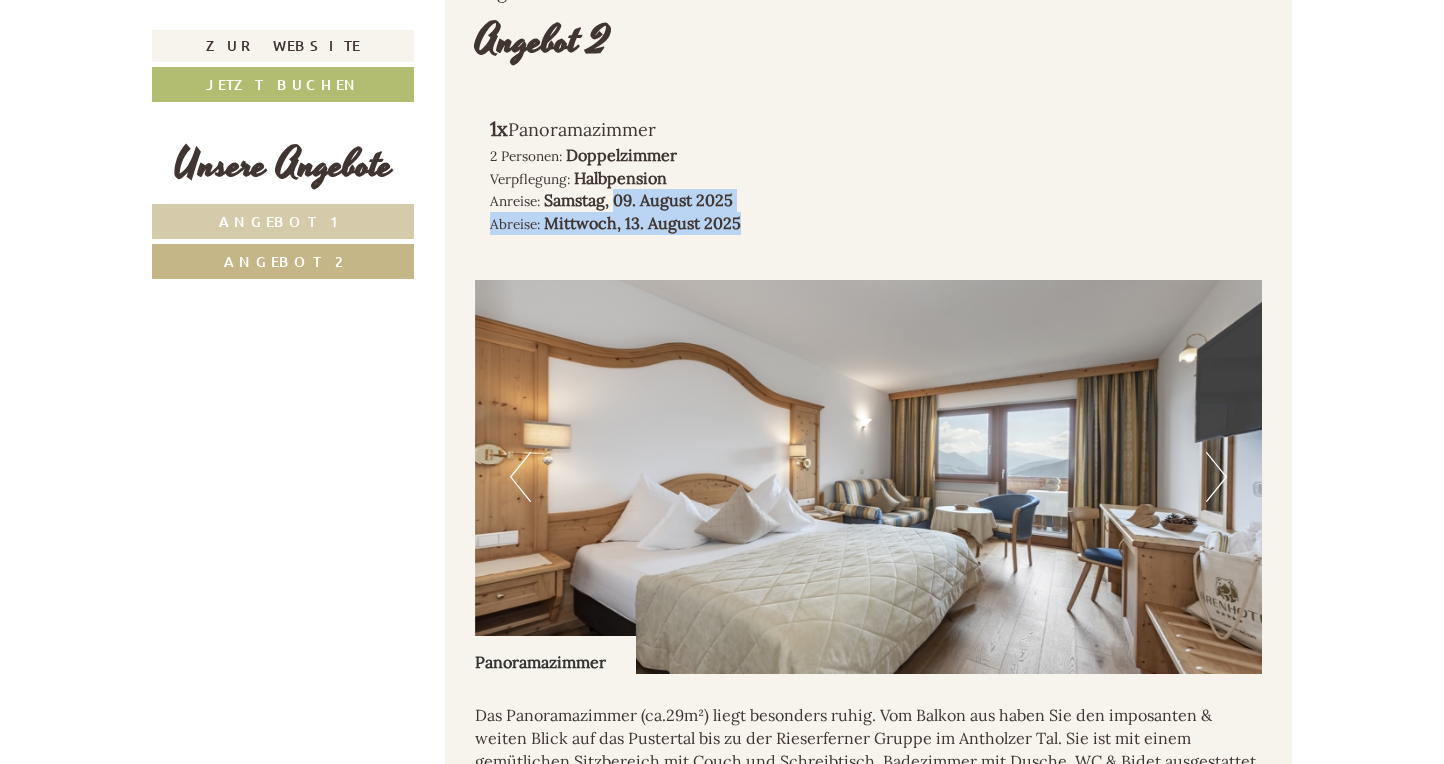 drag, startPoint x: 623, startPoint y: 192, endPoint x: 766, endPoint y: 217, distance: 145.16887 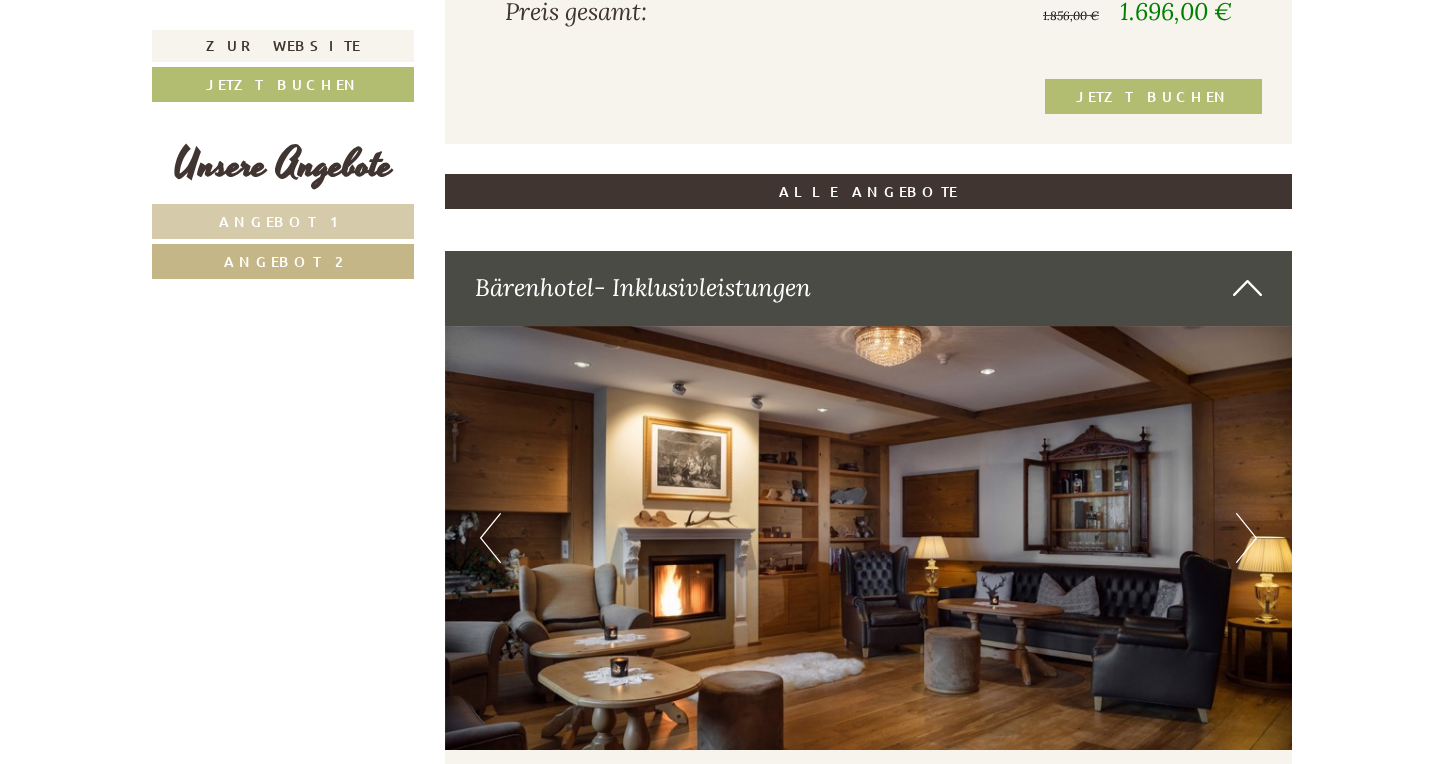 scroll, scrollTop: 2277, scrollLeft: 0, axis: vertical 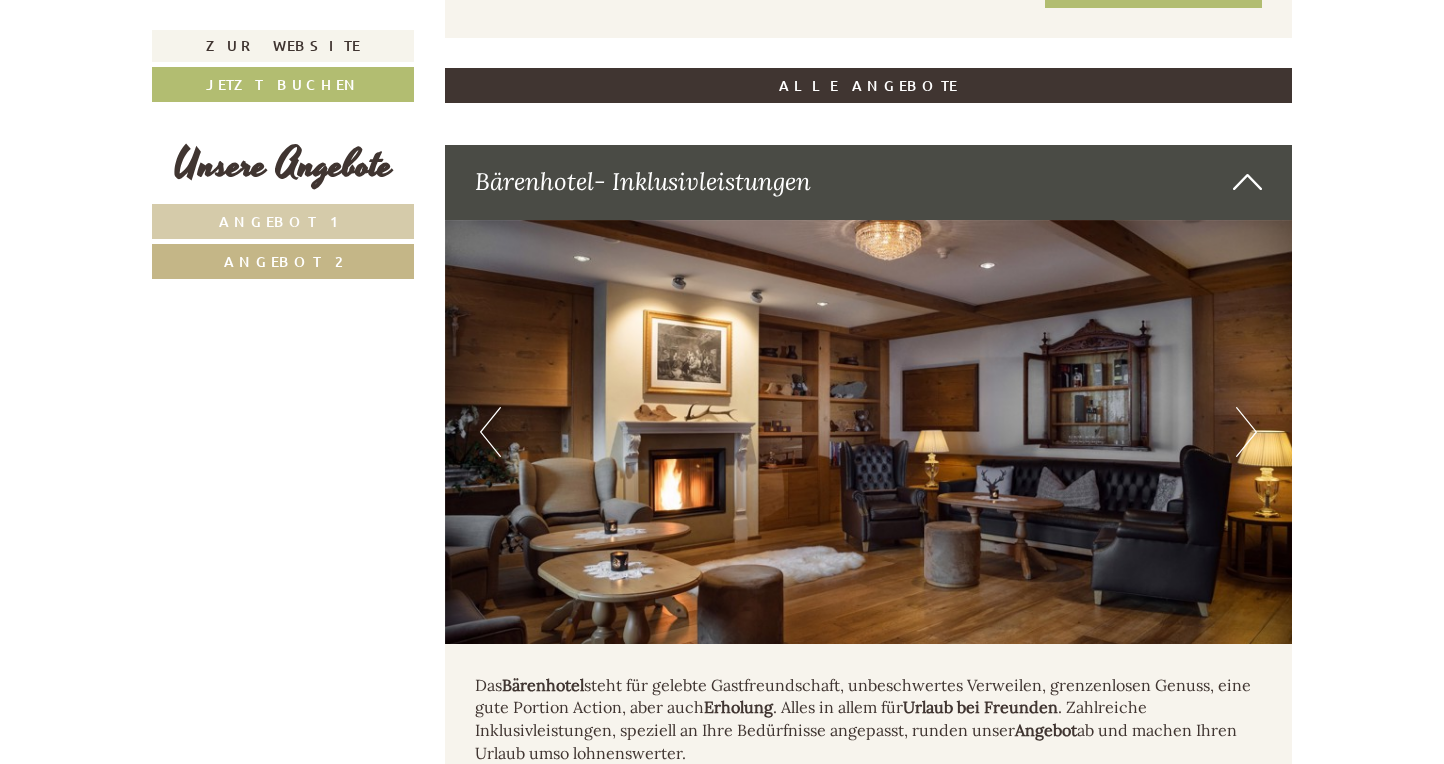 click on "Previous" at bounding box center (490, 432) 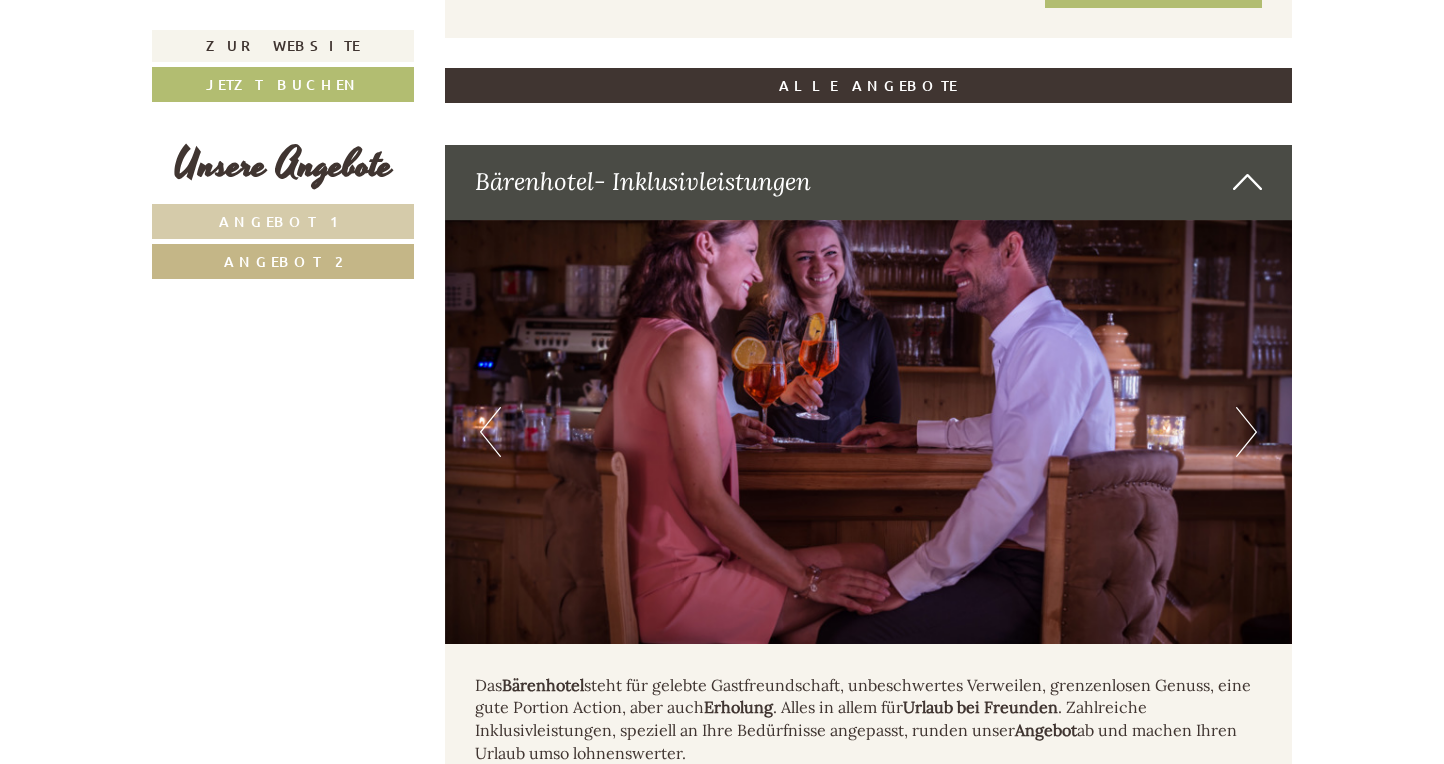 click on "Previous" at bounding box center [490, 432] 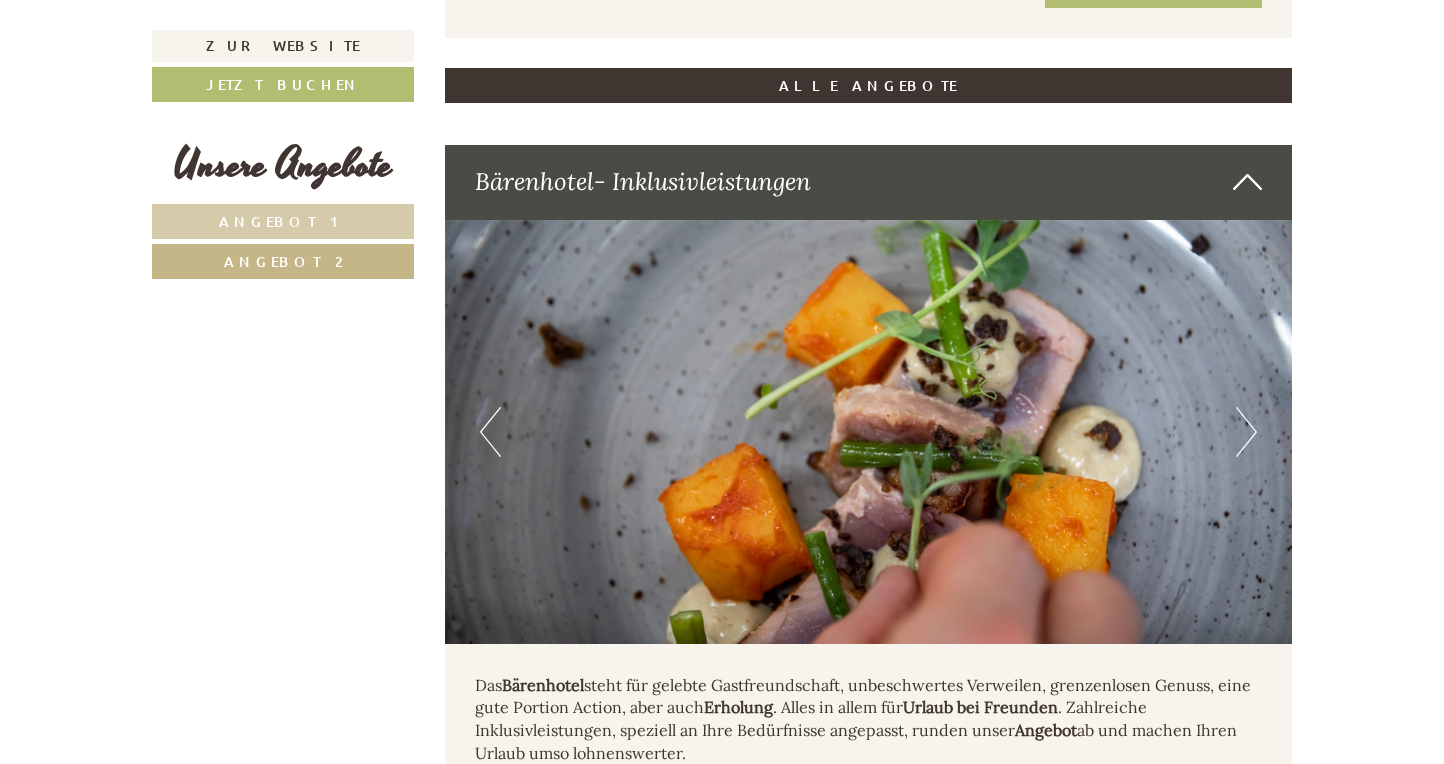 click on "Previous" at bounding box center [490, 432] 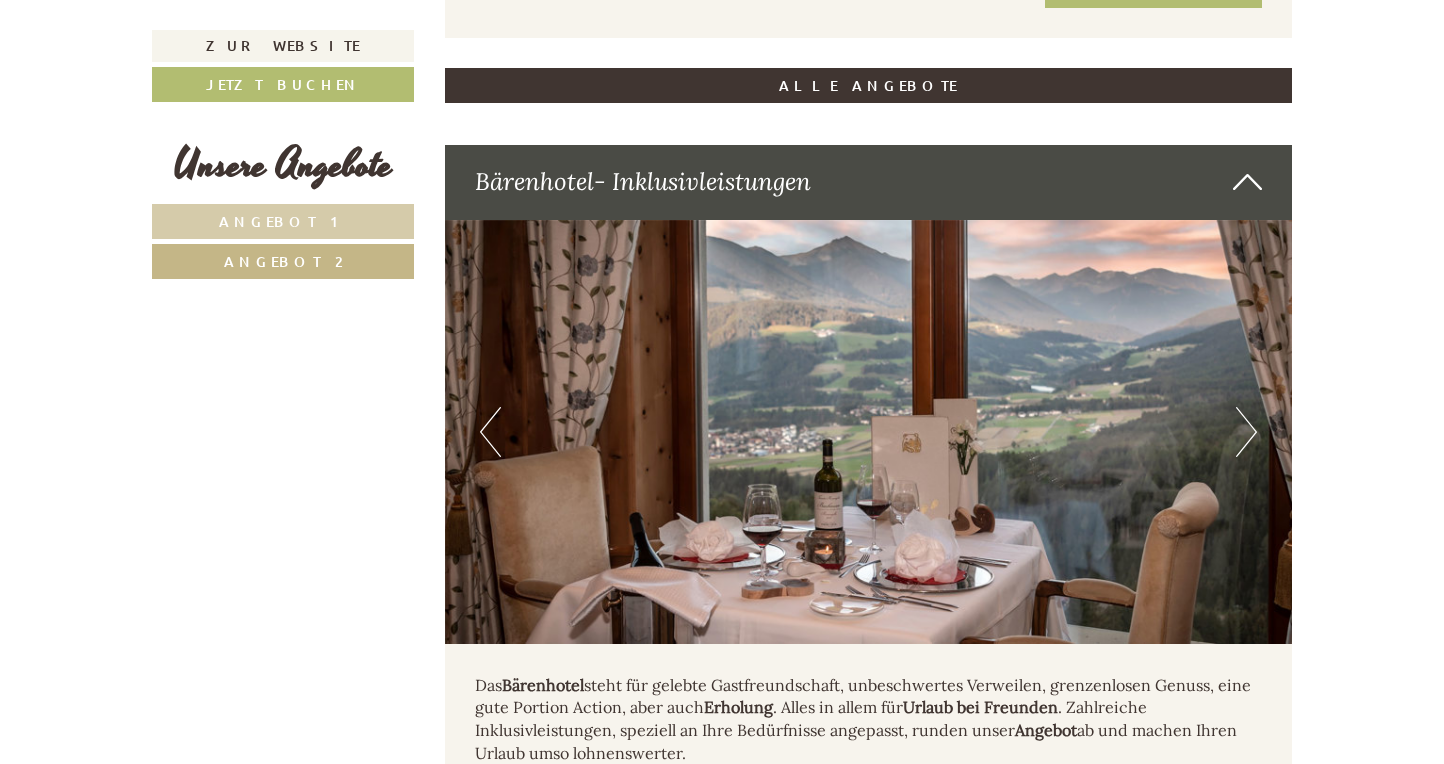 click on "Previous" at bounding box center [490, 432] 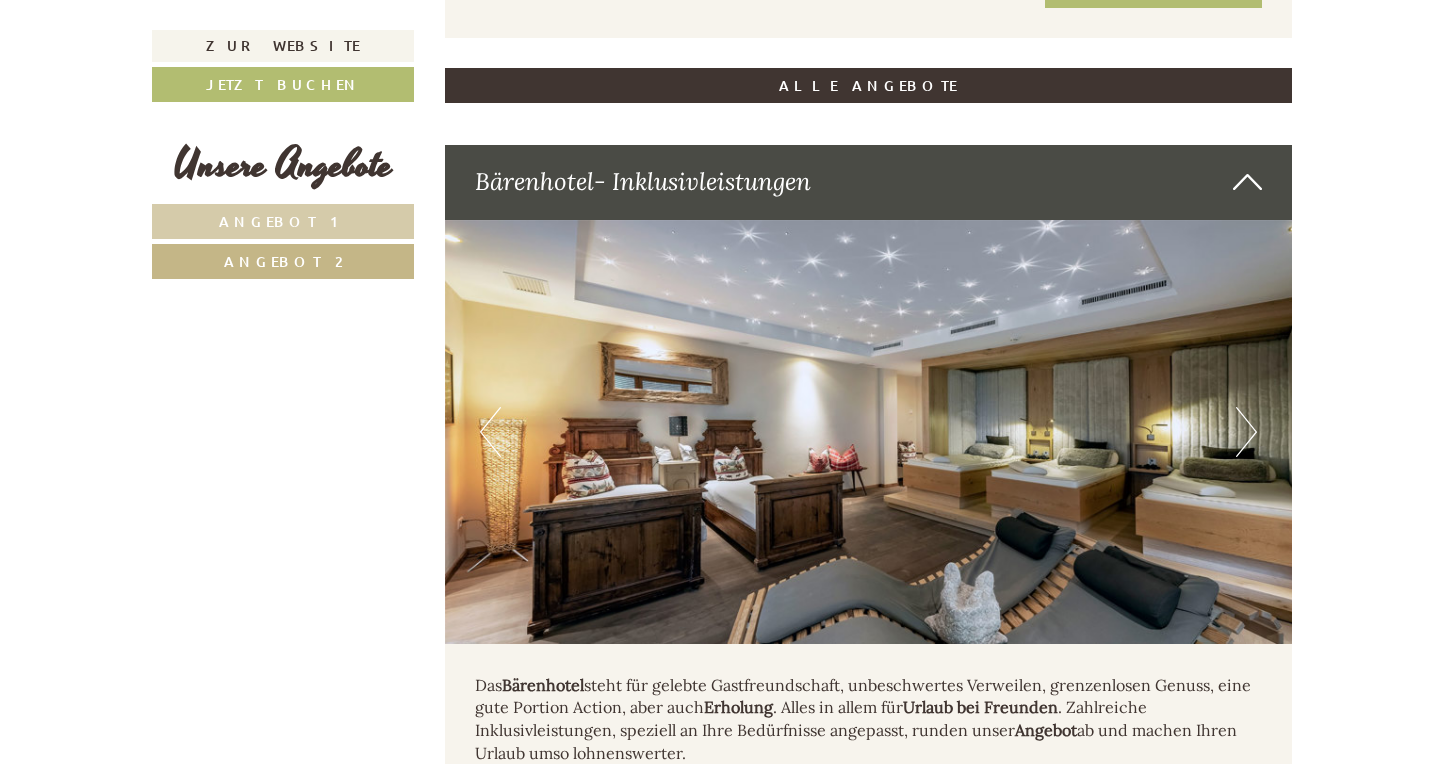 click on "Previous" at bounding box center [490, 432] 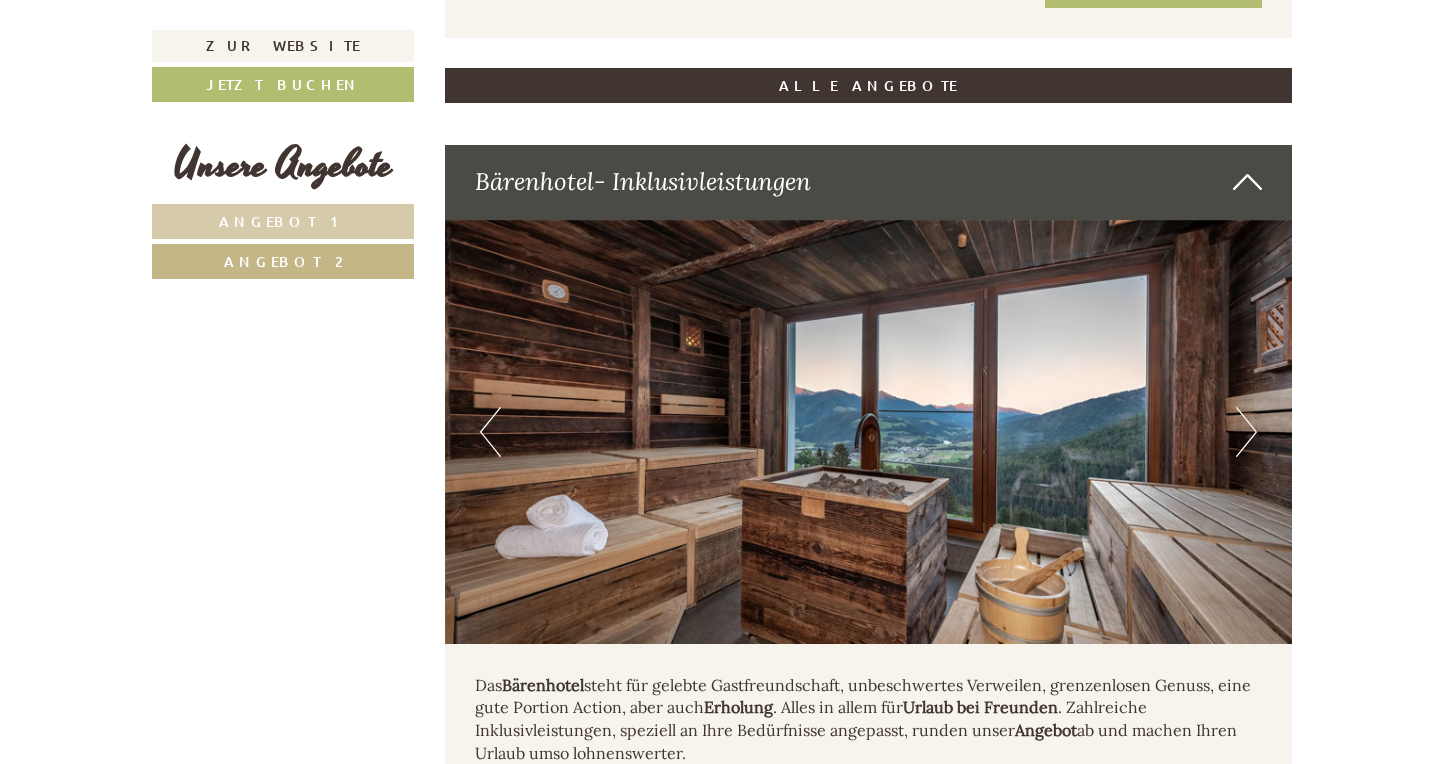 click on "Previous" at bounding box center (490, 432) 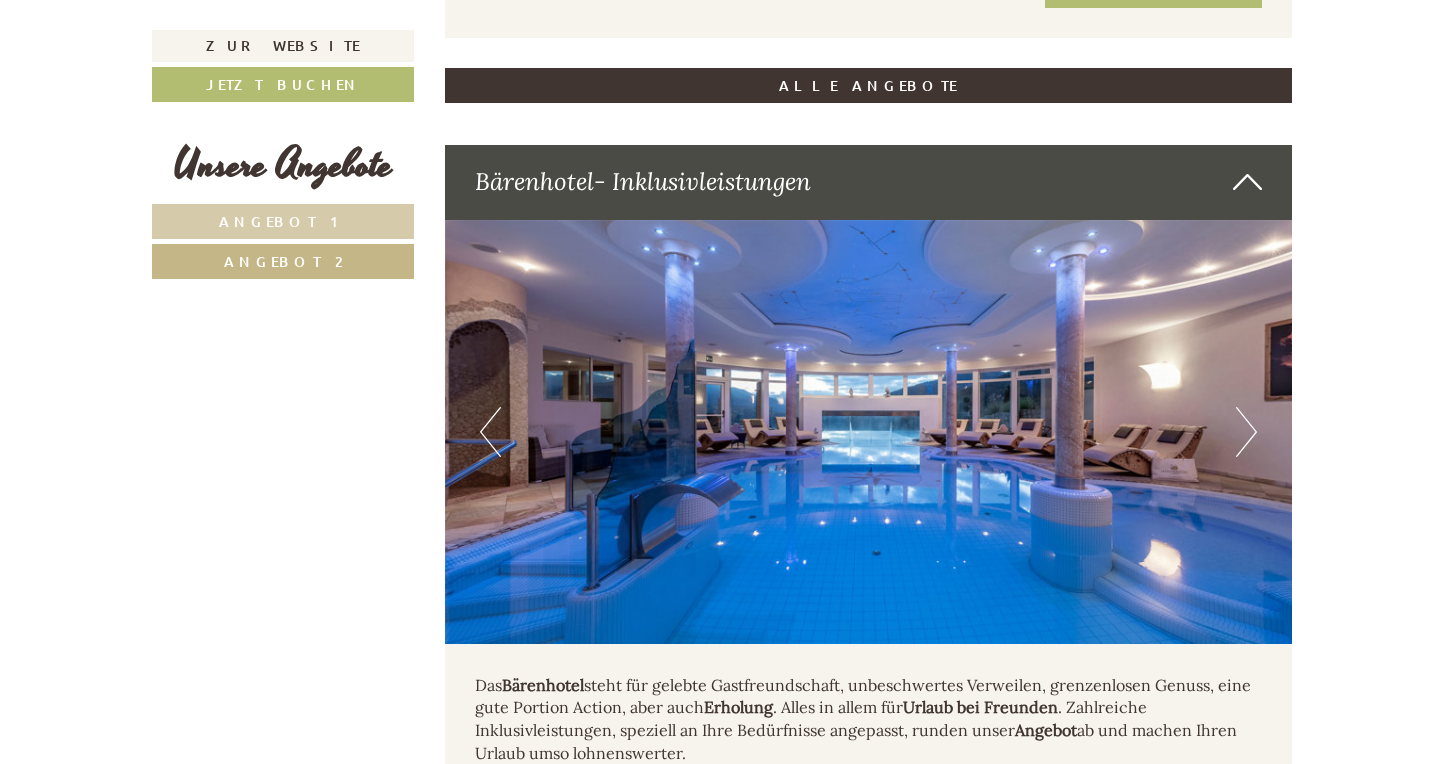 click on "Previous" at bounding box center [490, 432] 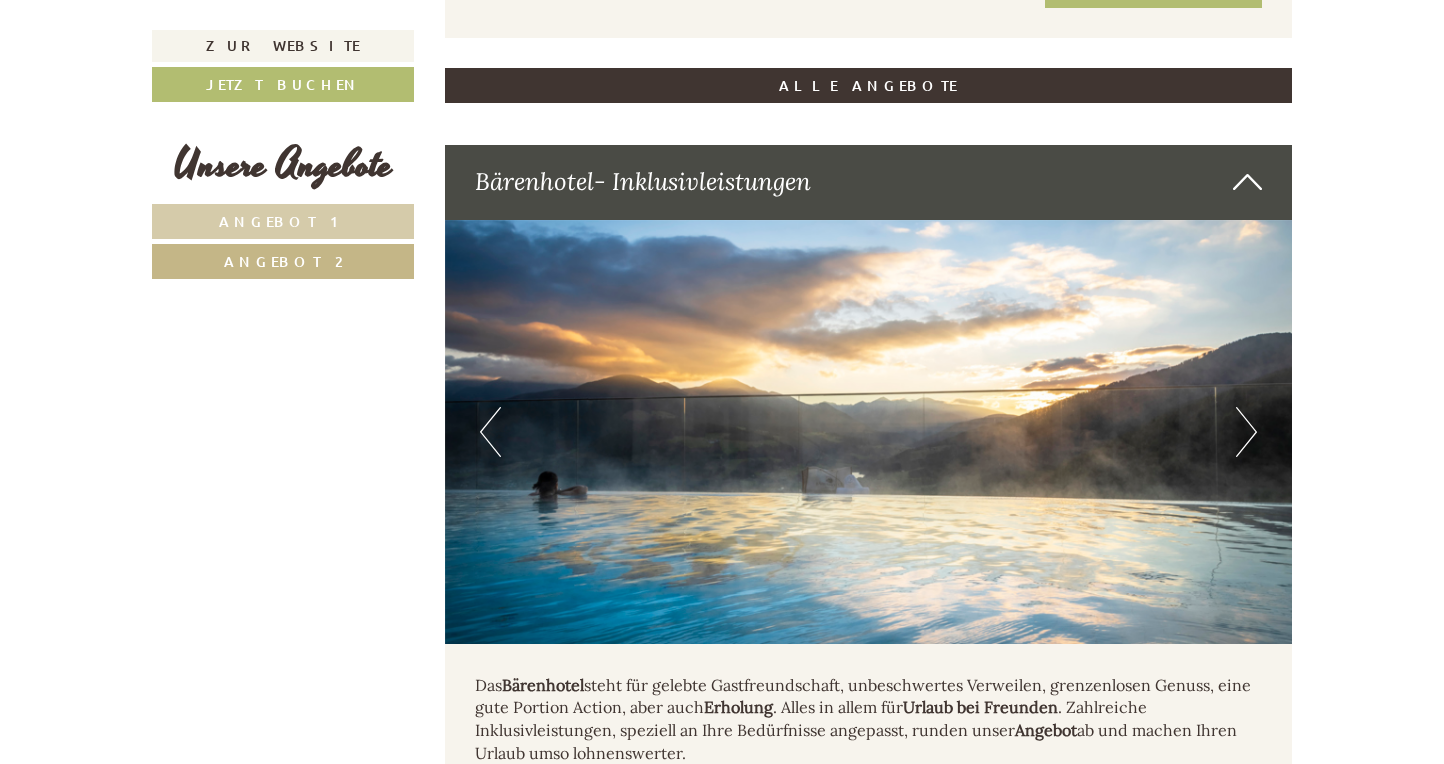 click on "Previous" at bounding box center [490, 432] 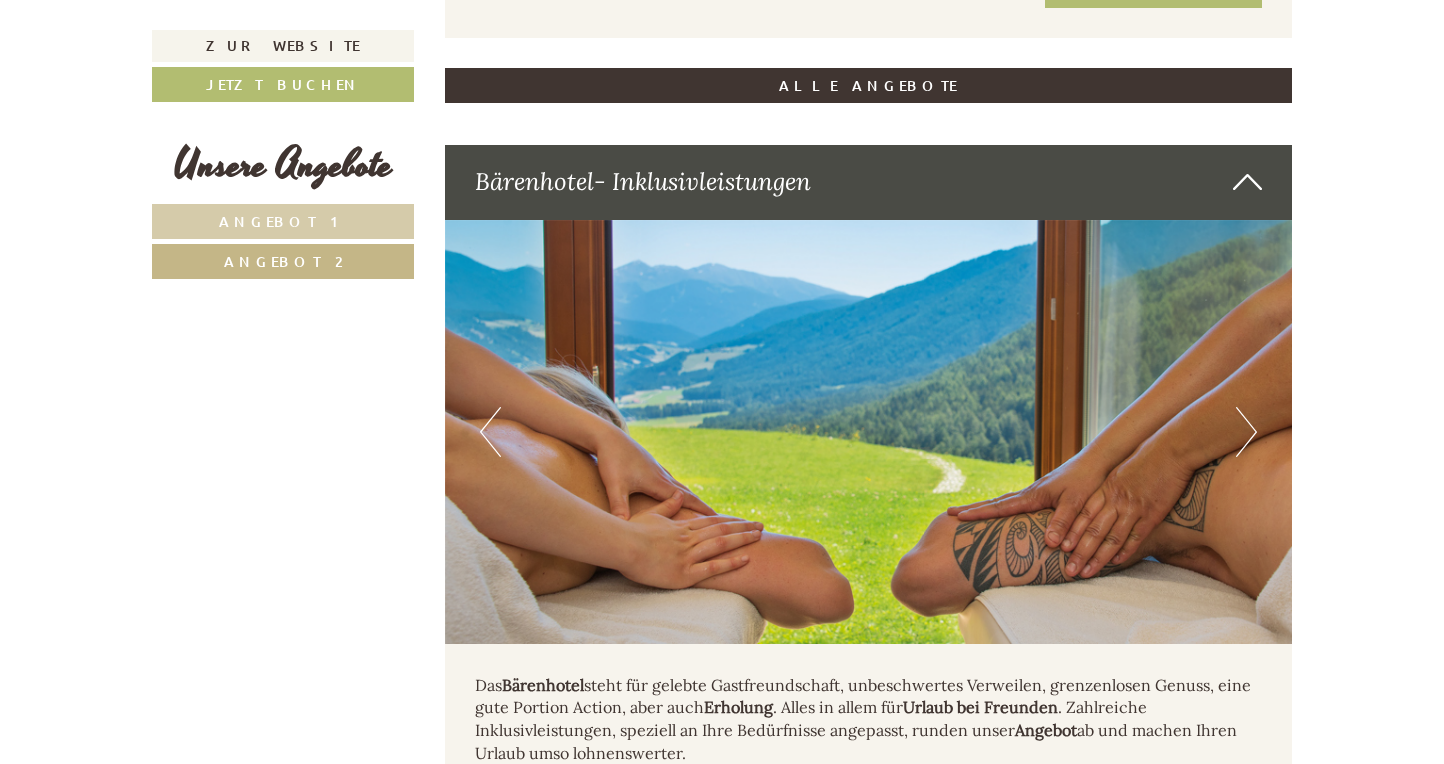 click on "Previous" at bounding box center [490, 432] 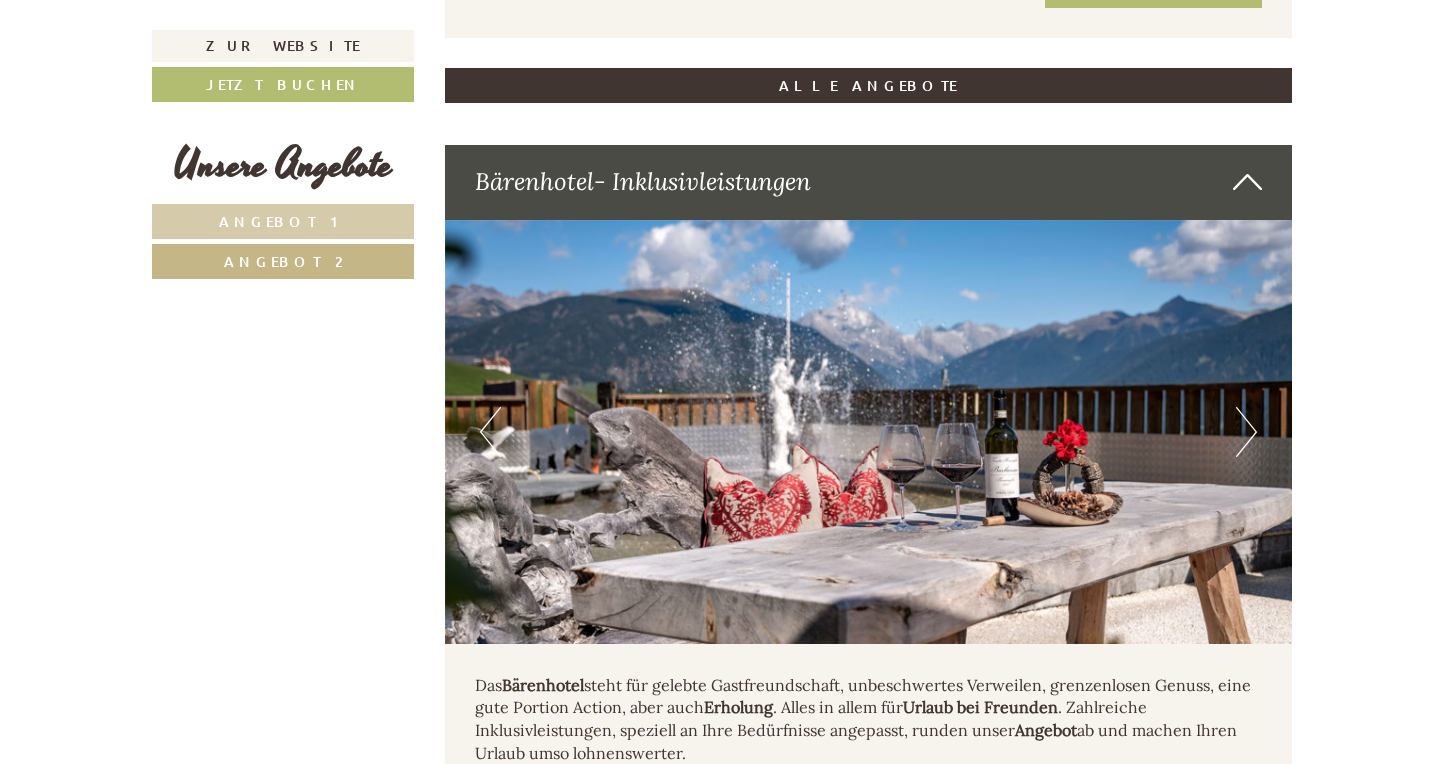 click on "Previous" at bounding box center [490, 432] 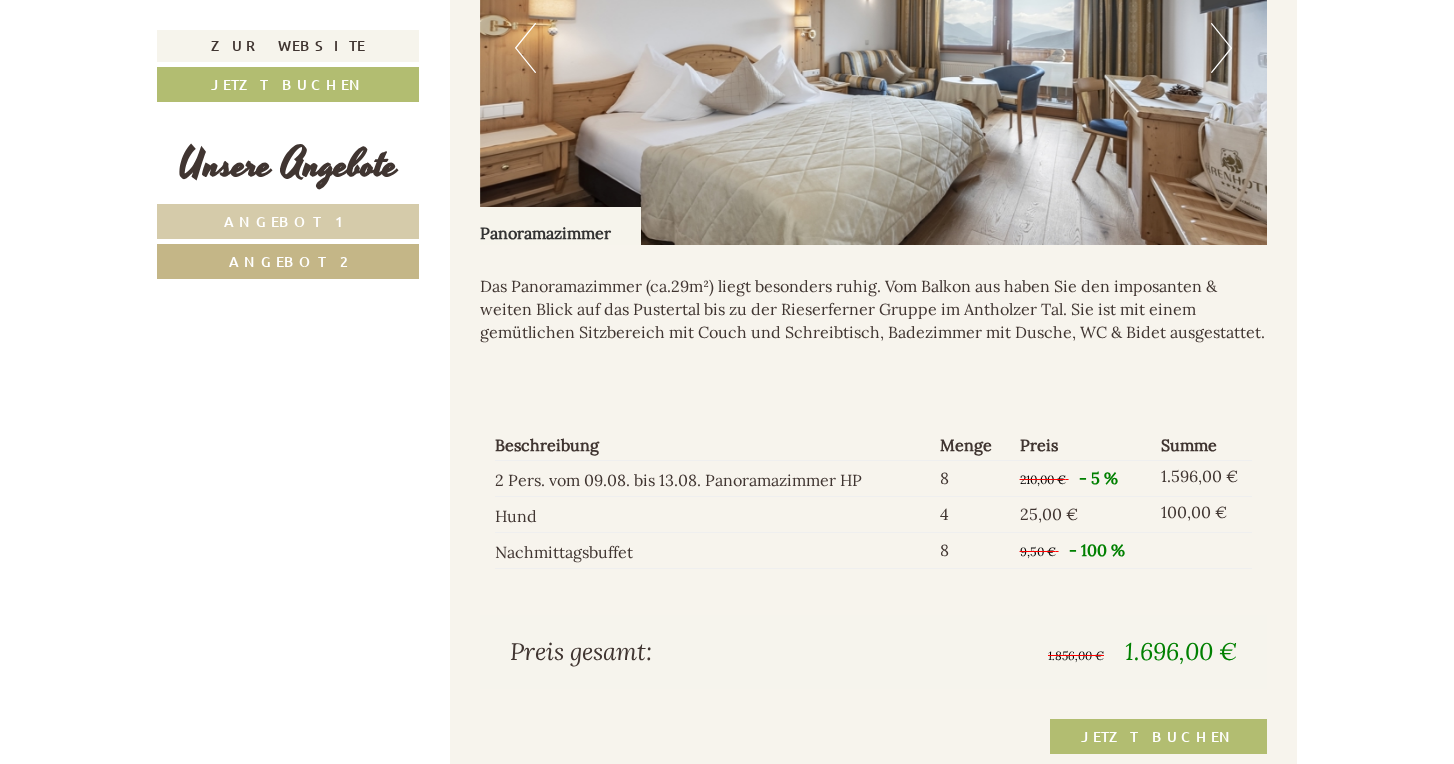 scroll, scrollTop: 1533, scrollLeft: 0, axis: vertical 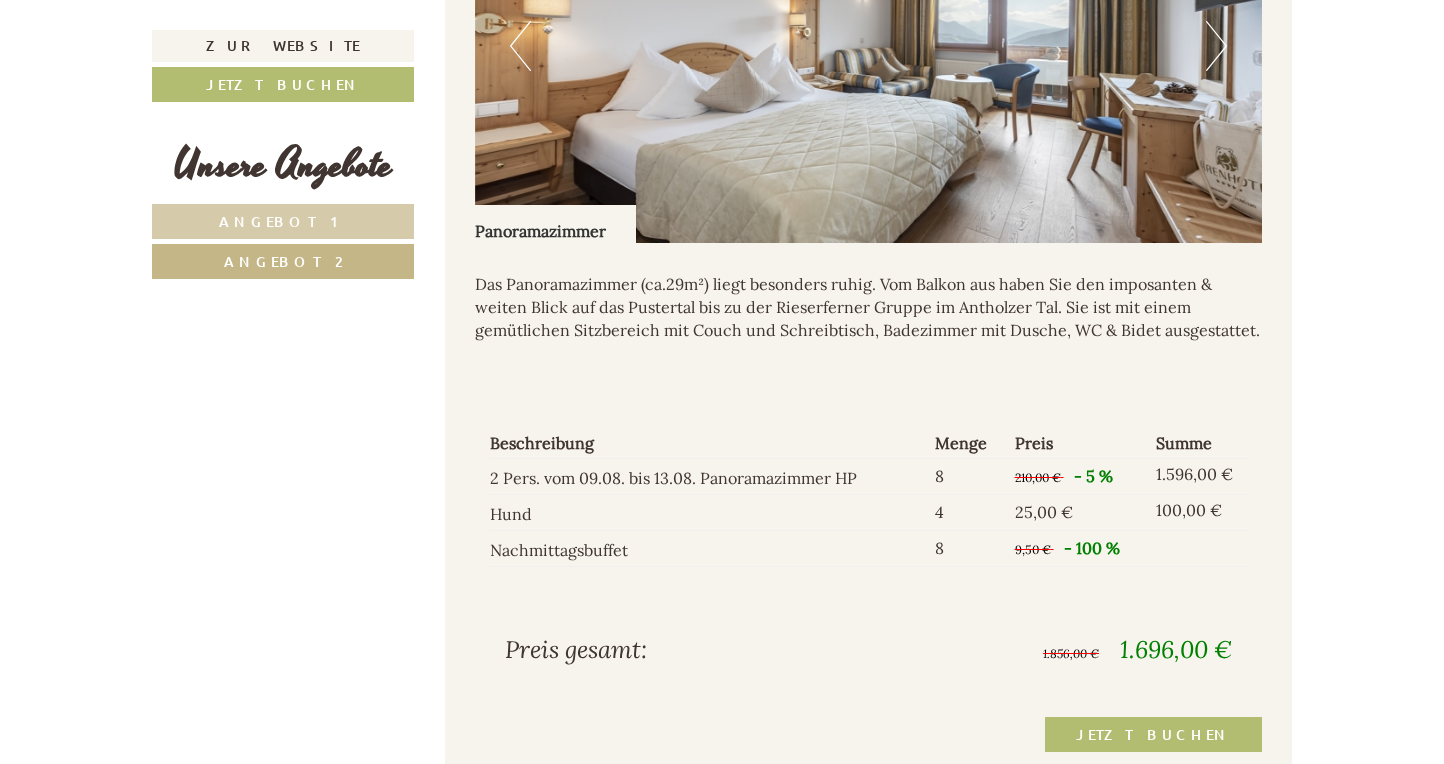 click on "Jetzt buchen" at bounding box center (1153, 734) 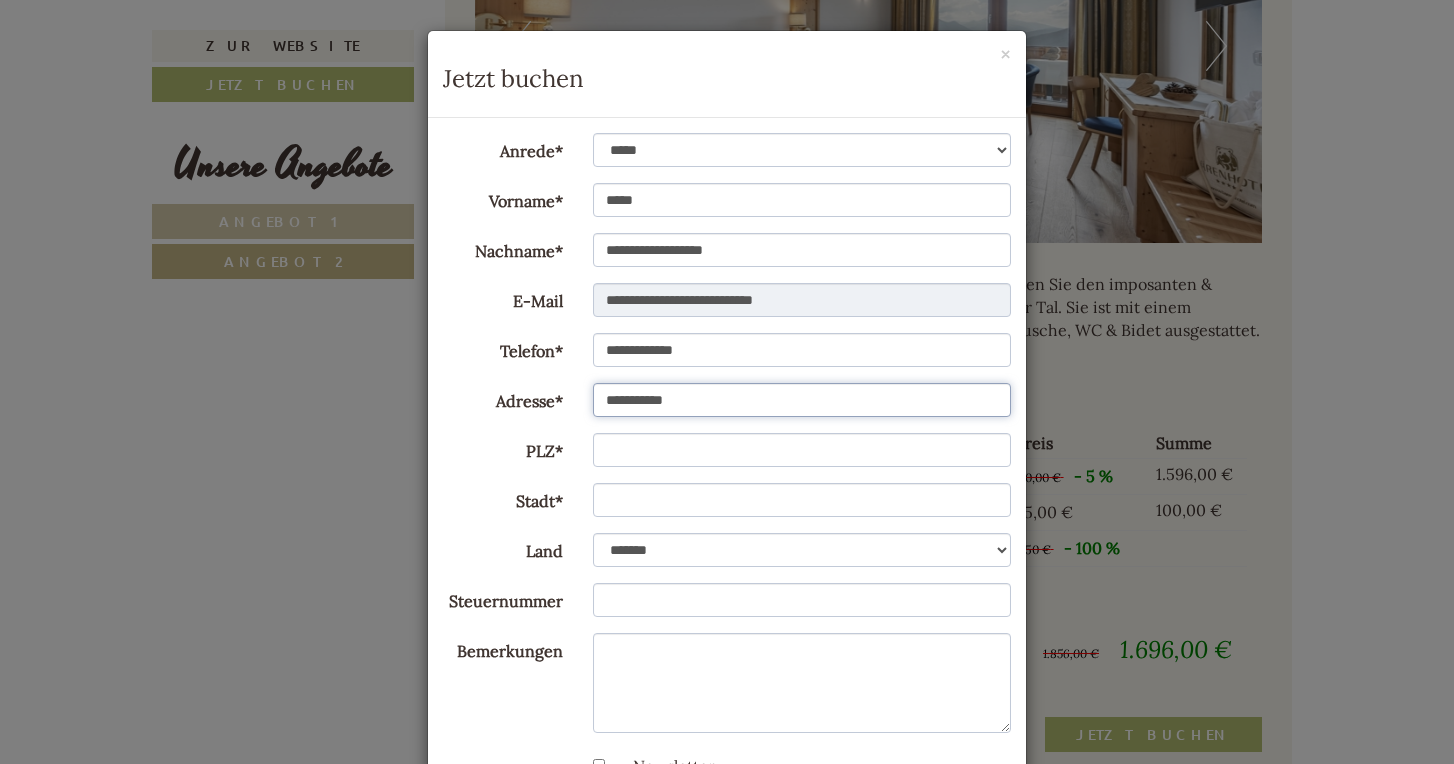 type on "**********" 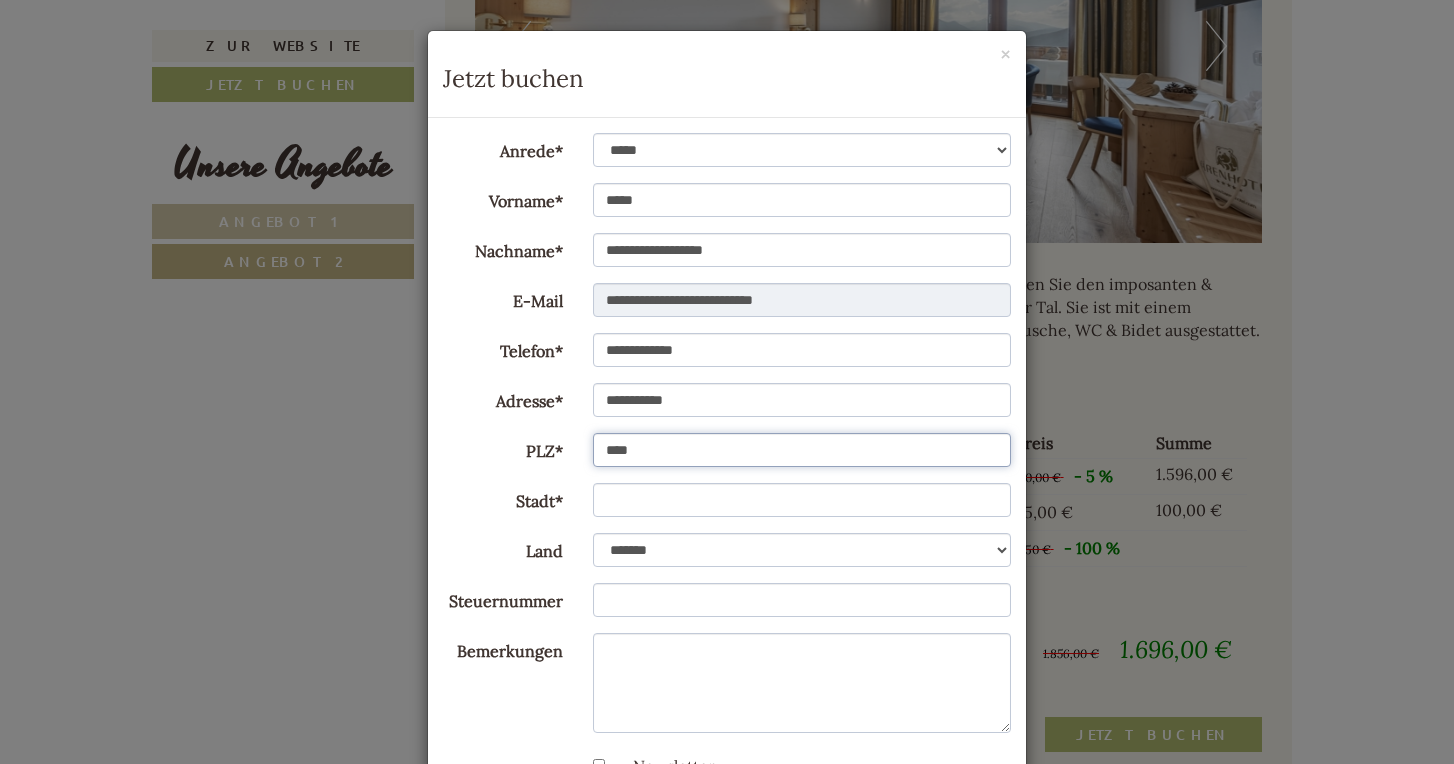 type on "****" 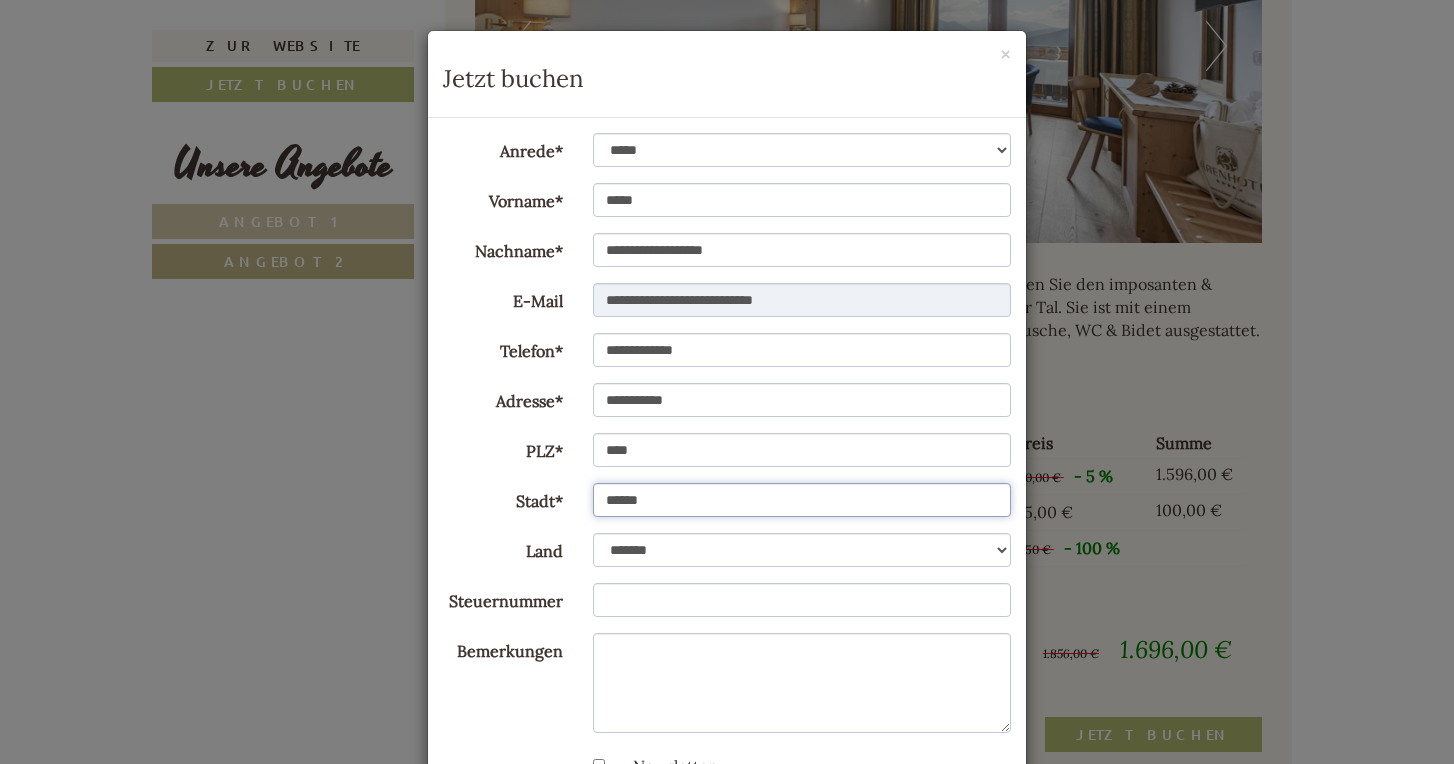 type on "******" 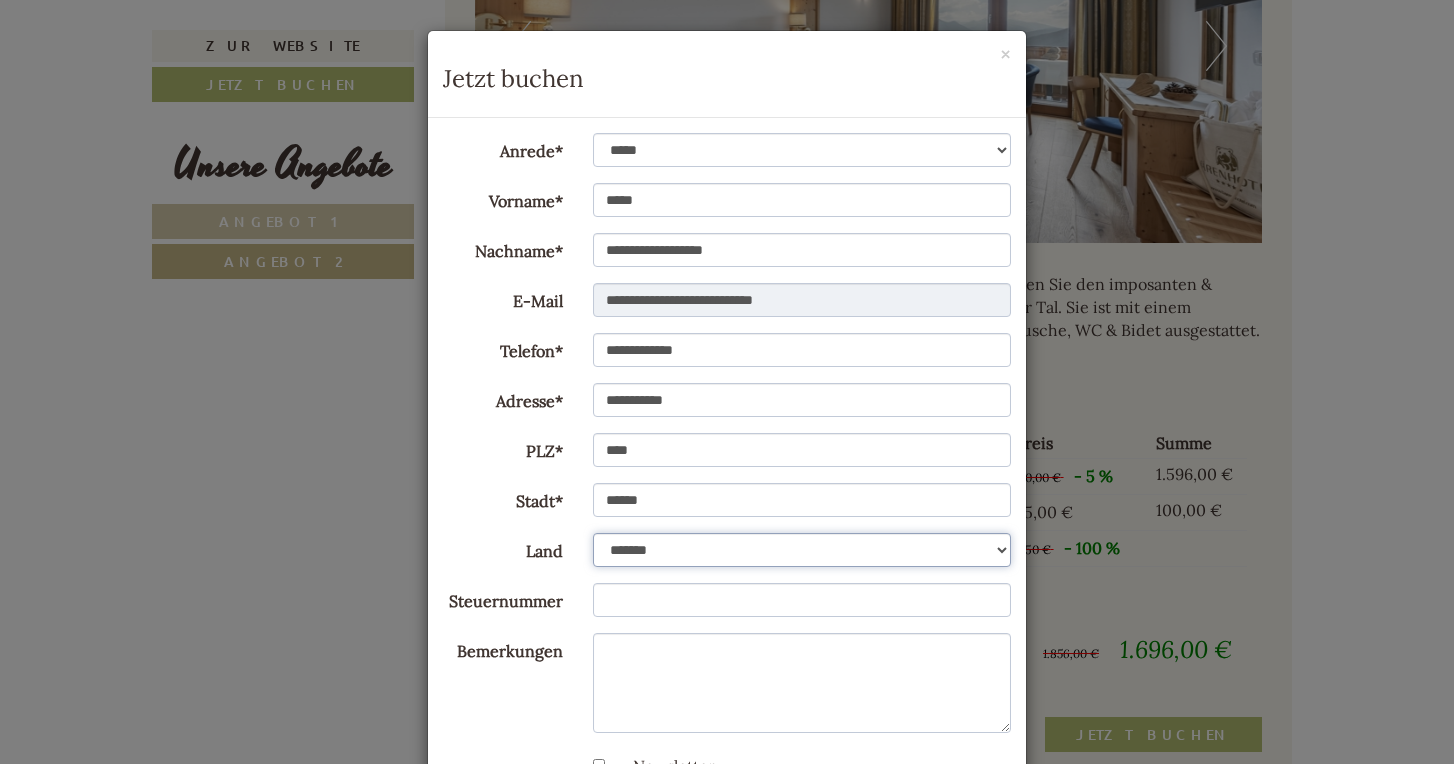 select on "*" 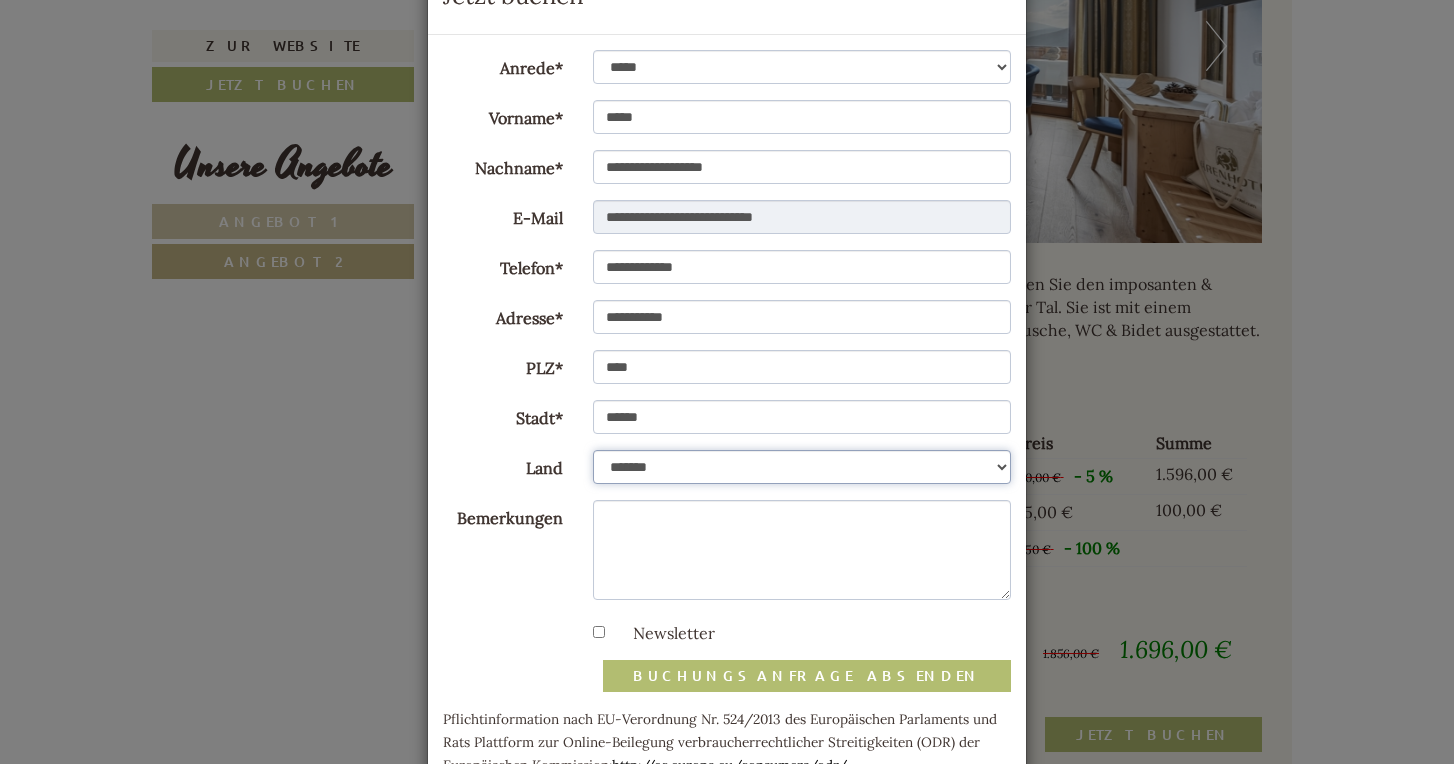 scroll, scrollTop: 87, scrollLeft: 0, axis: vertical 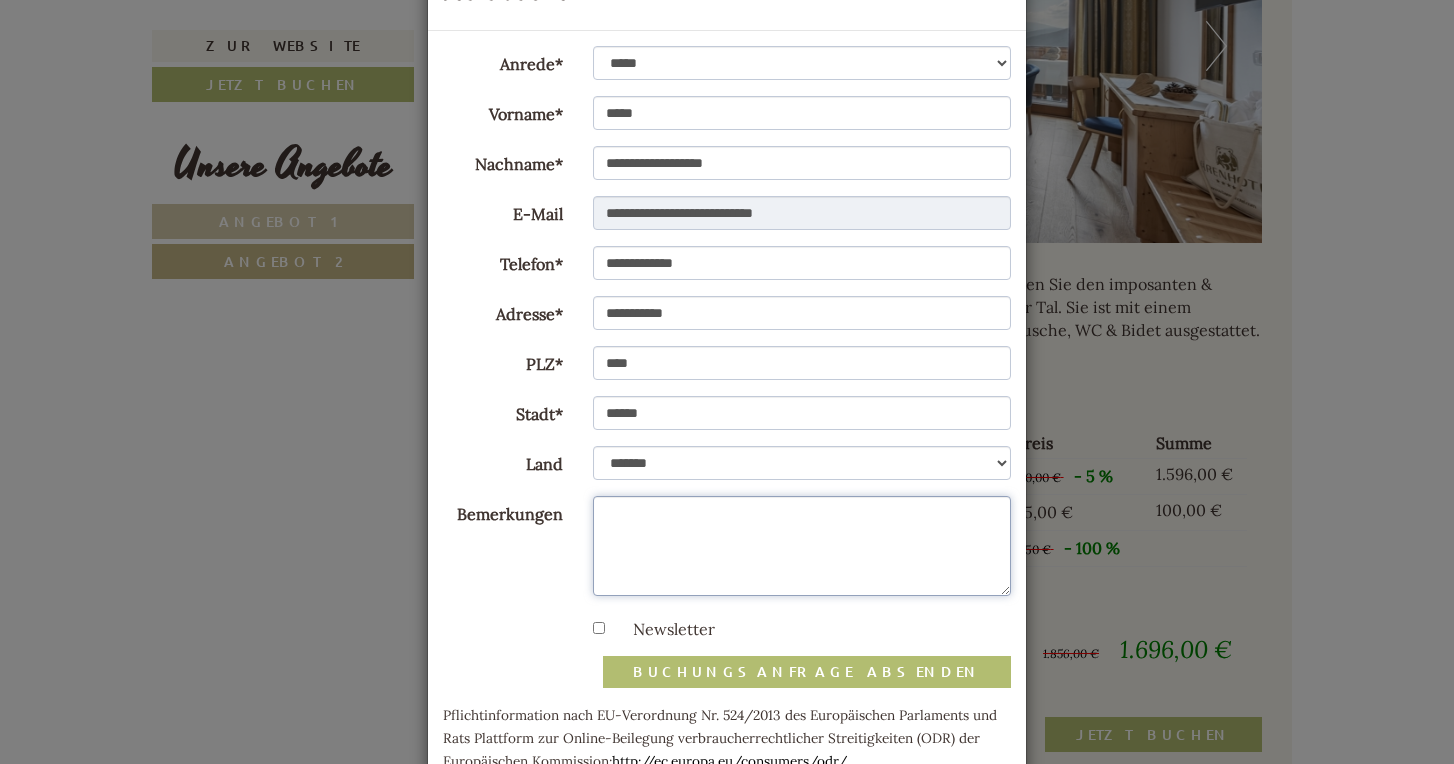 click on "Bemerkungen" at bounding box center [802, 546] 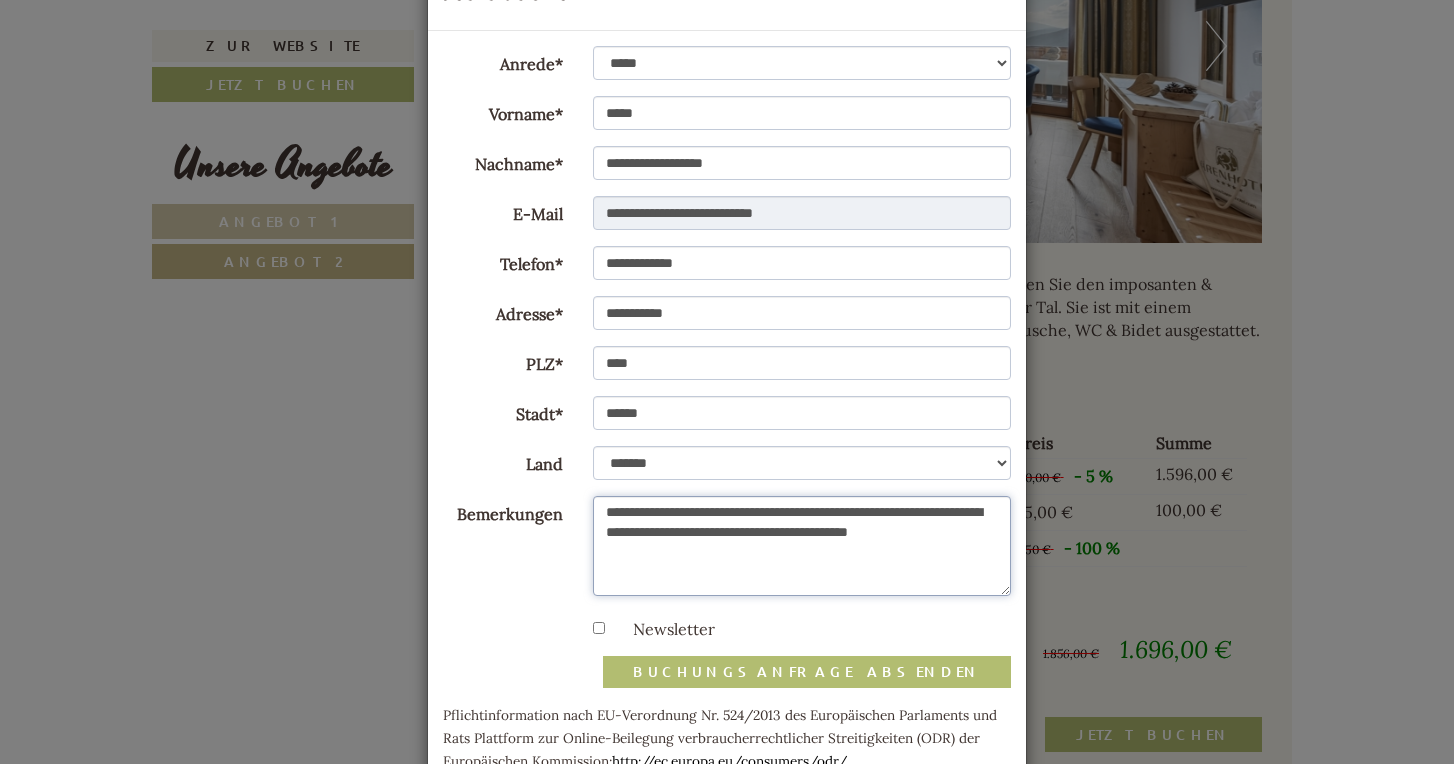 type on "**********" 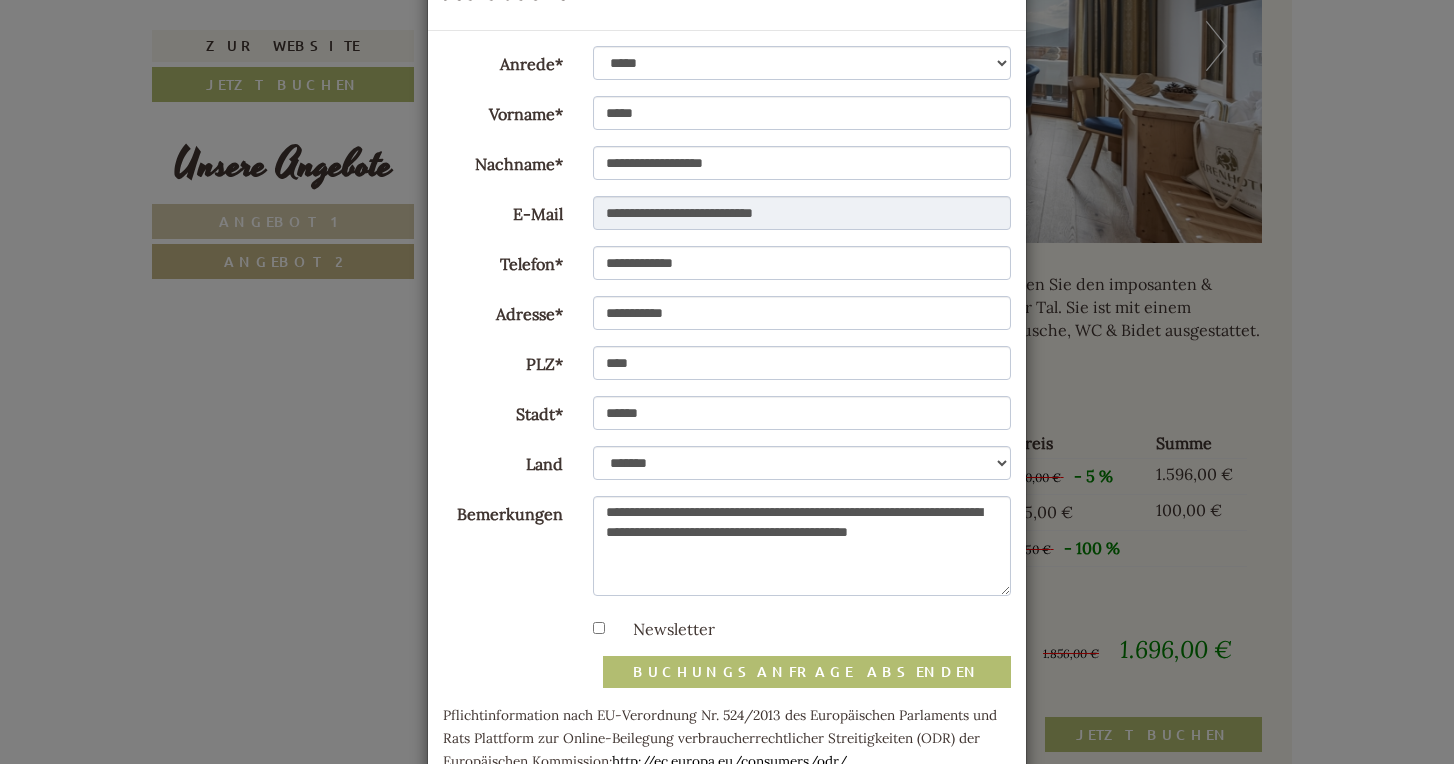 click on "Newsletter" at bounding box center [654, 629] 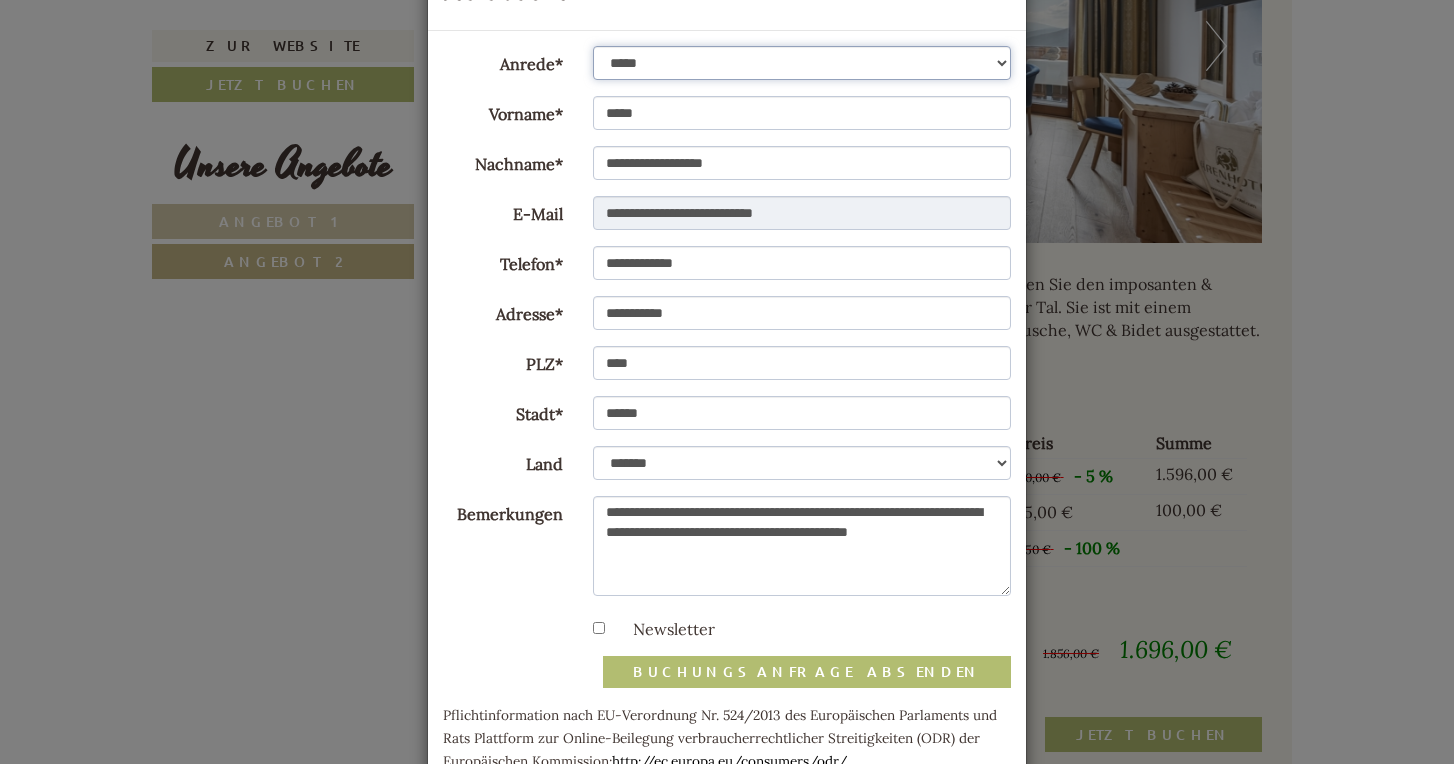 select on "*" 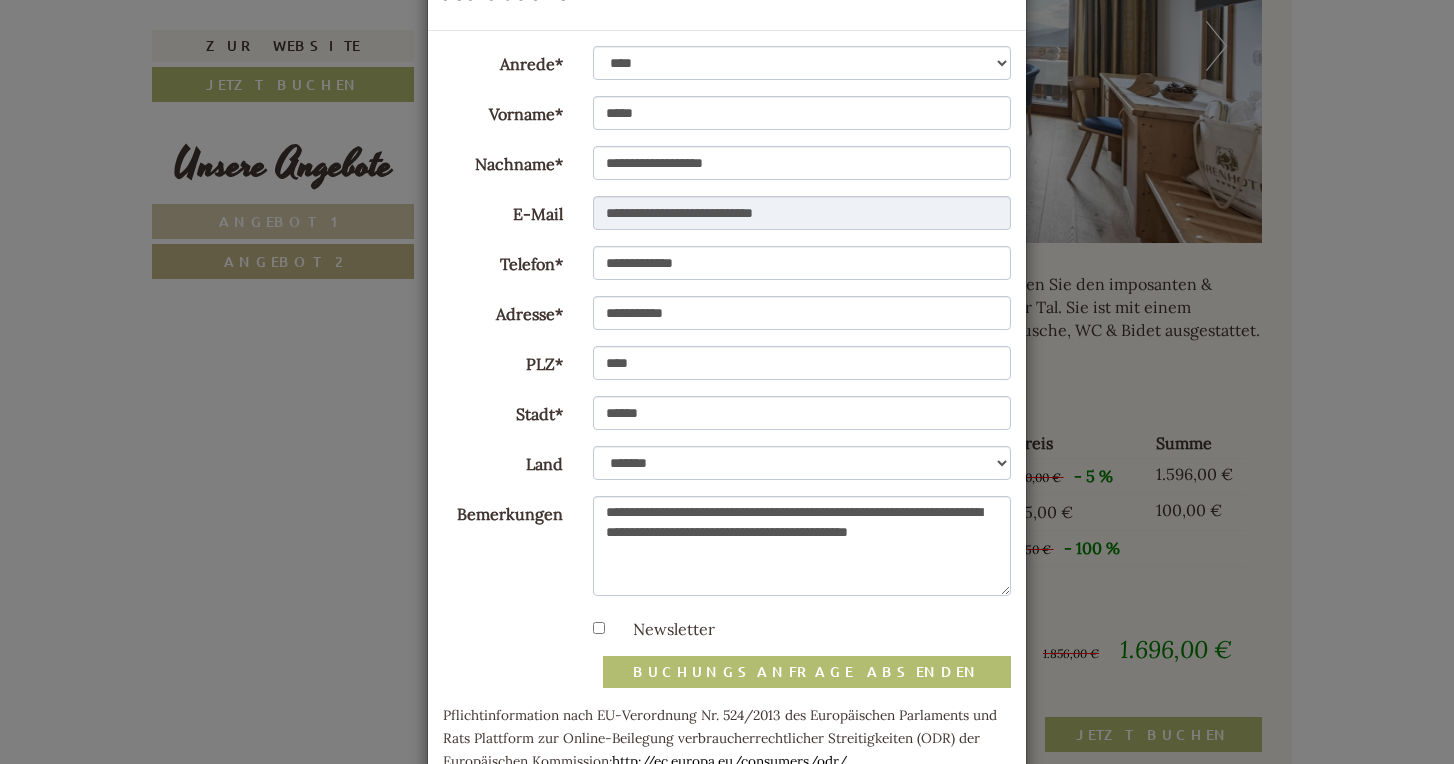 click on "Buchungsanfrage absenden" at bounding box center (807, 672) 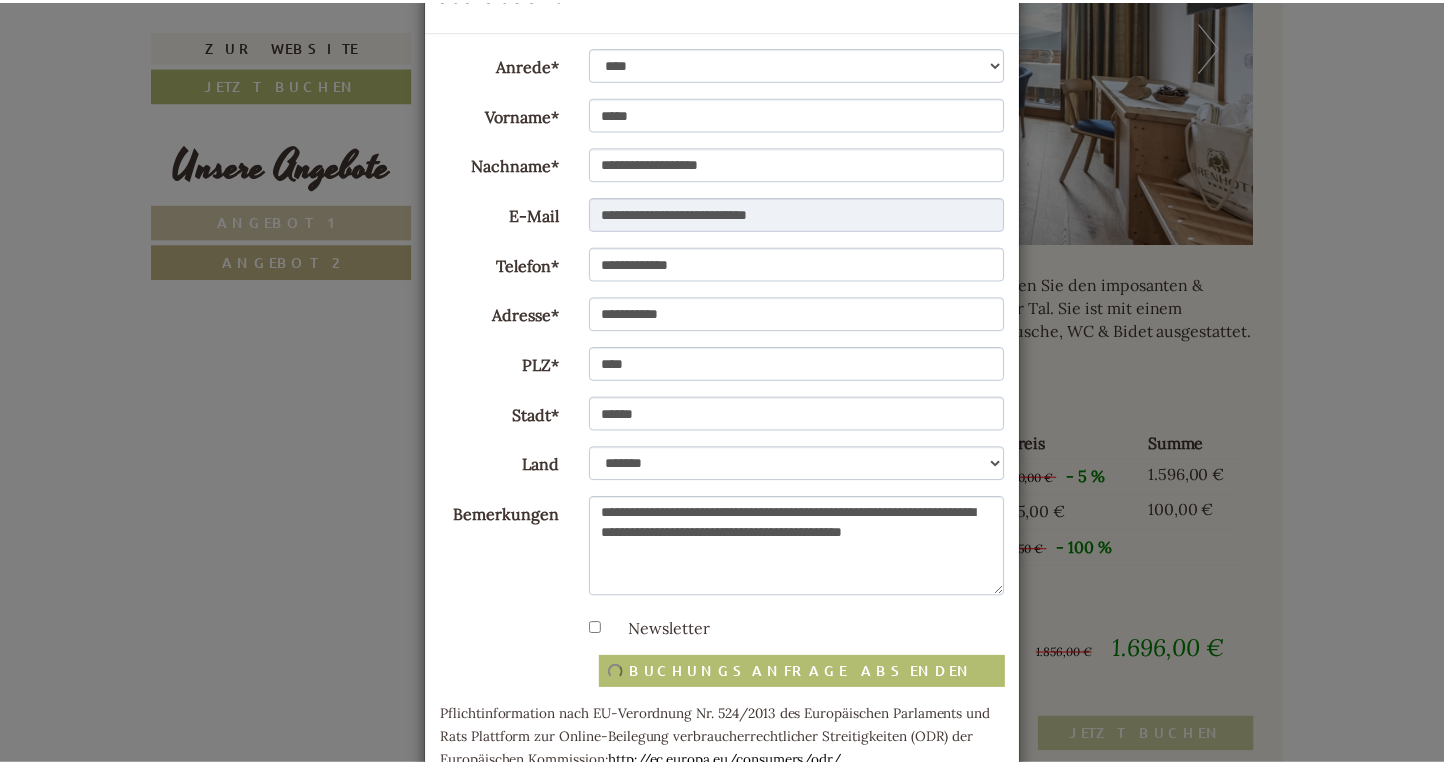 scroll, scrollTop: 0, scrollLeft: 0, axis: both 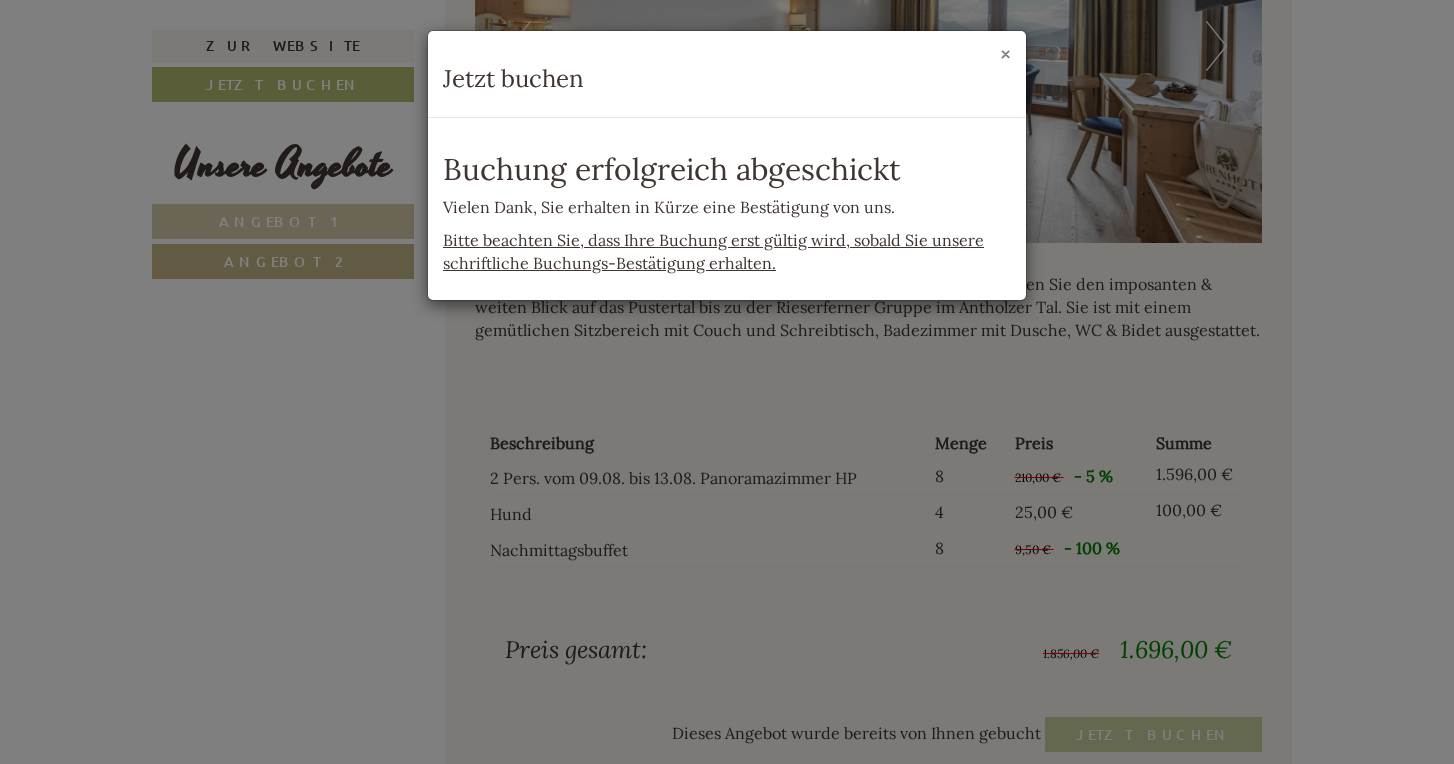 click on "×" at bounding box center (1005, 54) 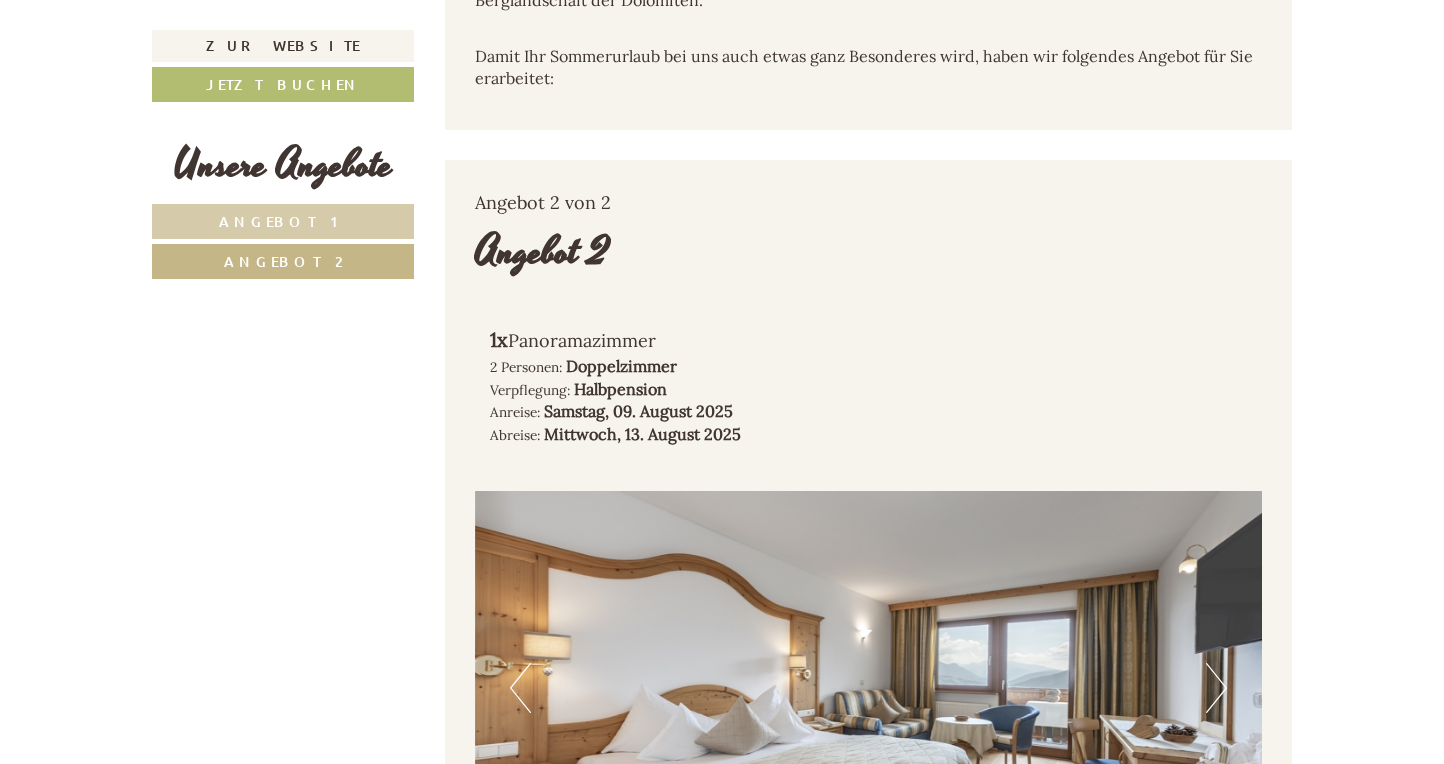 scroll, scrollTop: 809, scrollLeft: 0, axis: vertical 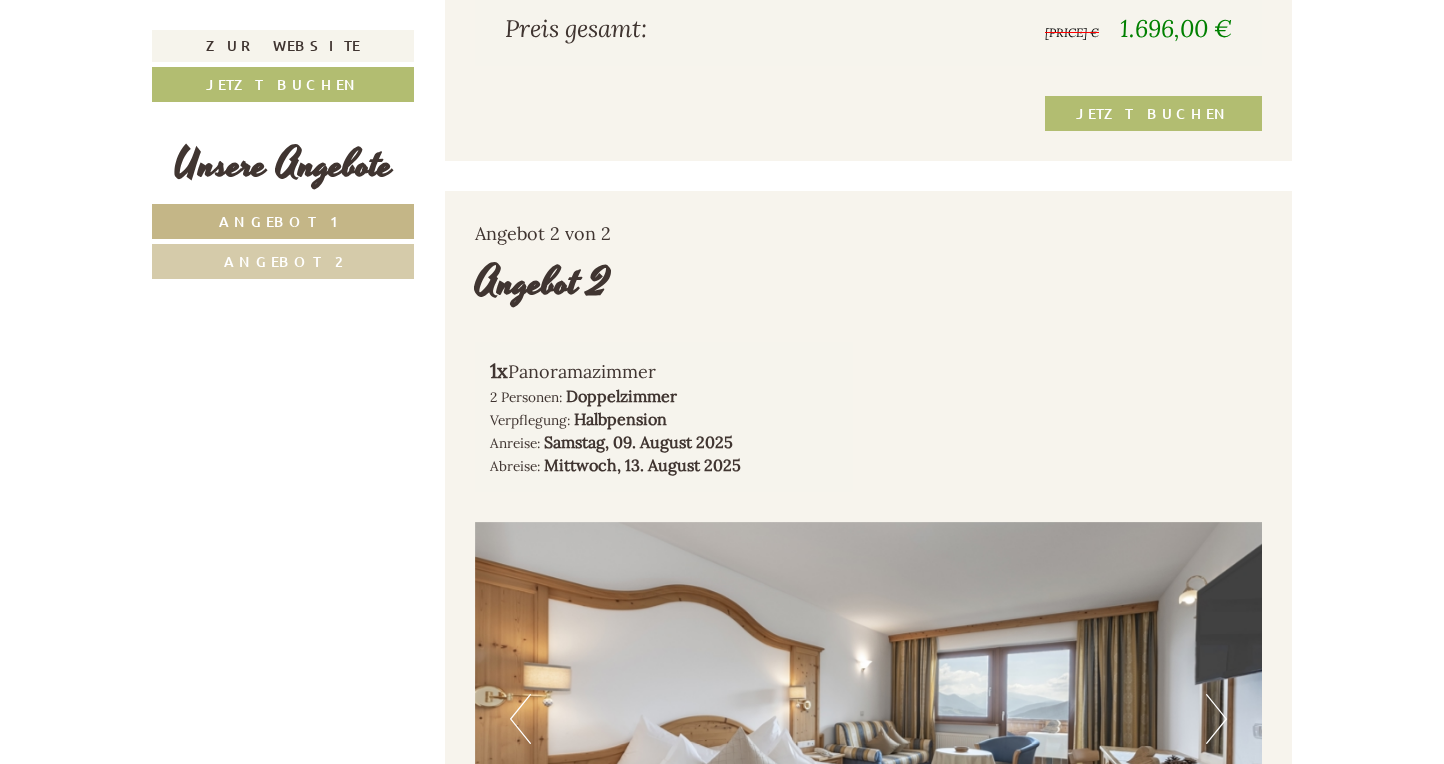 click on "Angebot 2" at bounding box center (283, 261) 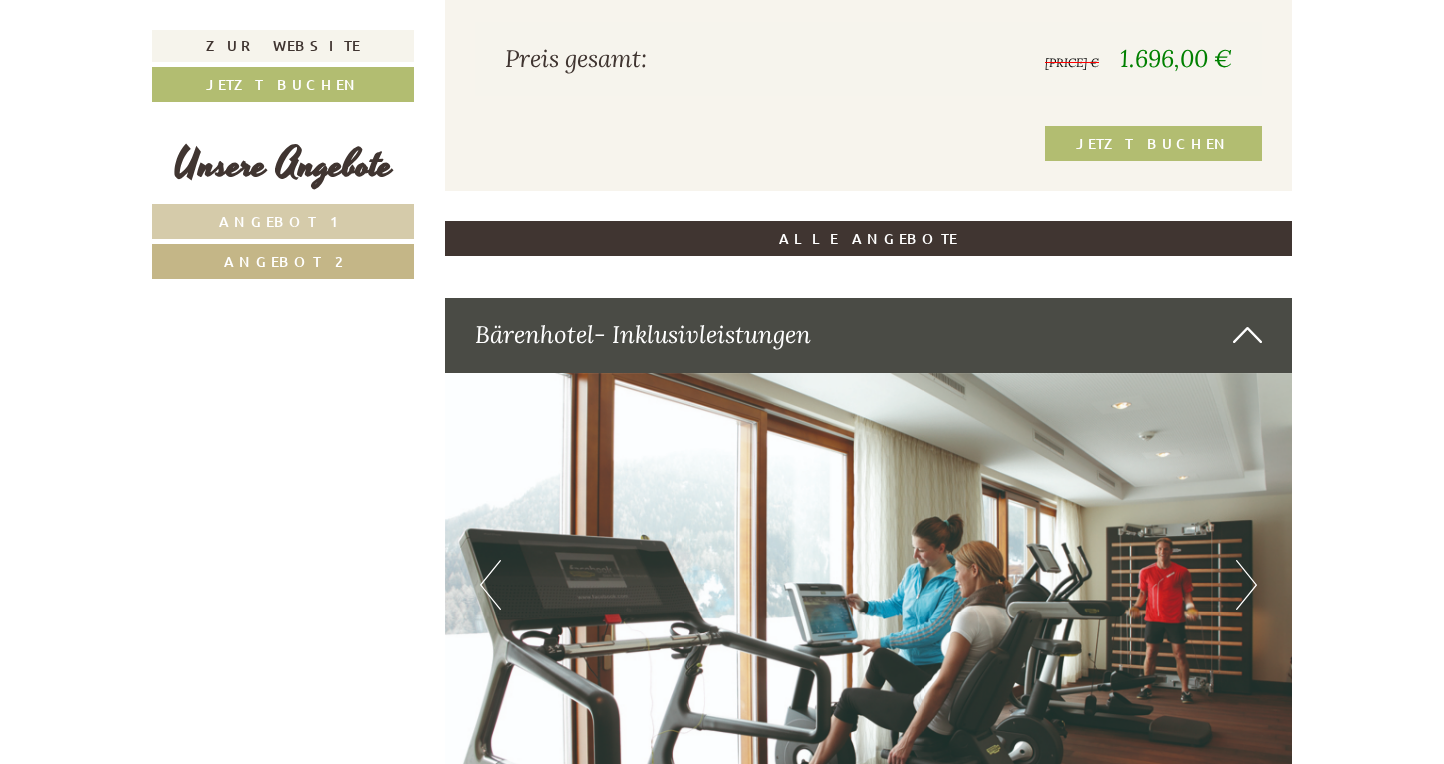 scroll, scrollTop: 2339, scrollLeft: 0, axis: vertical 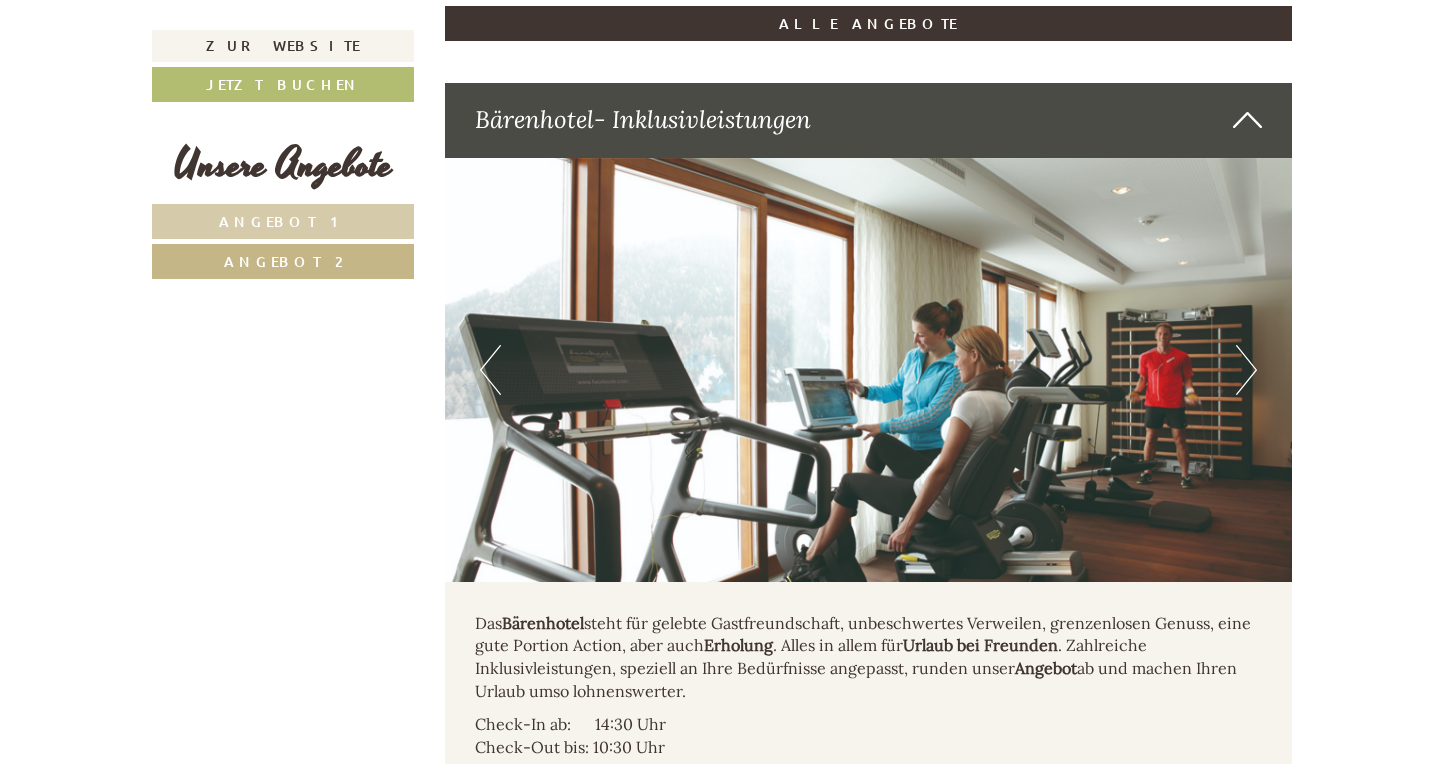 click on "Next" at bounding box center (1246, 370) 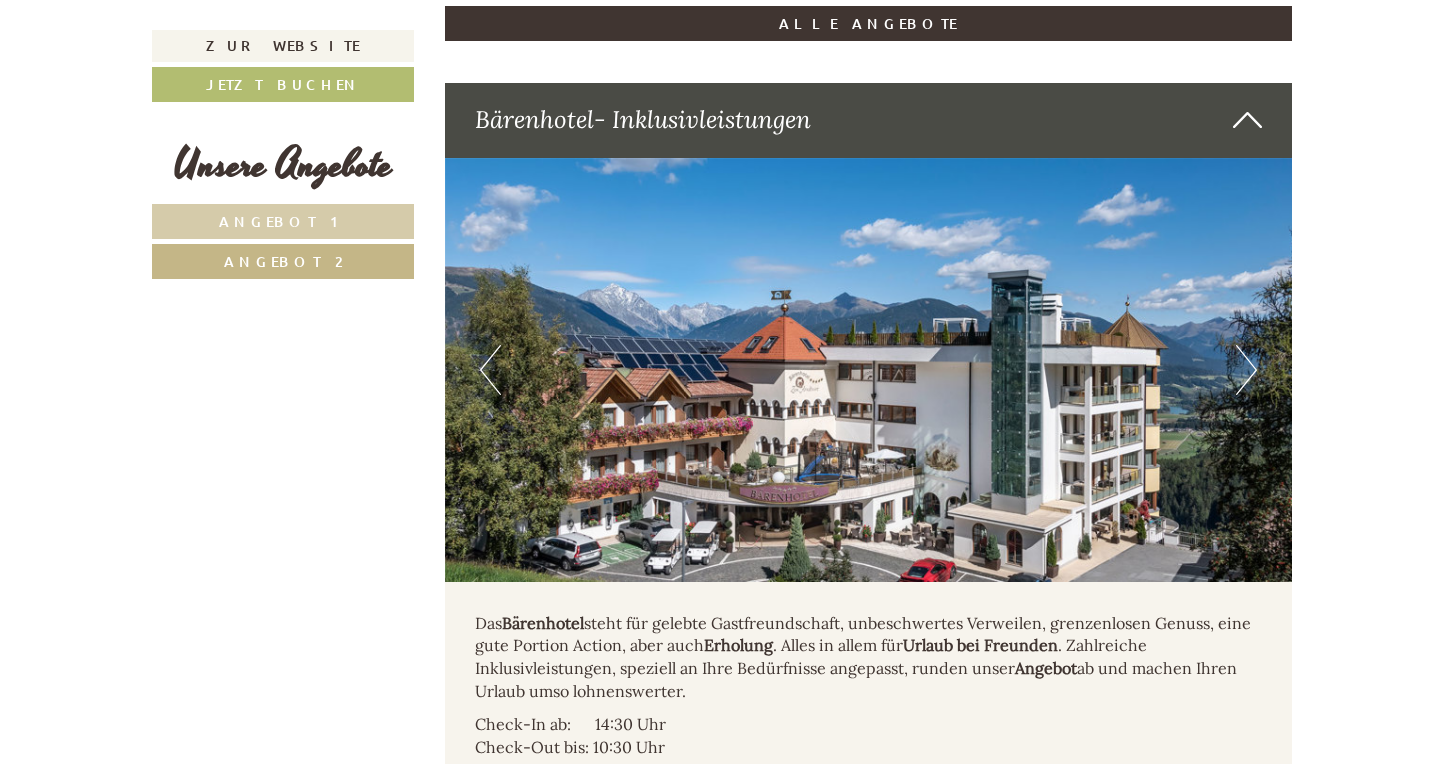 click on "Next" at bounding box center [1246, 370] 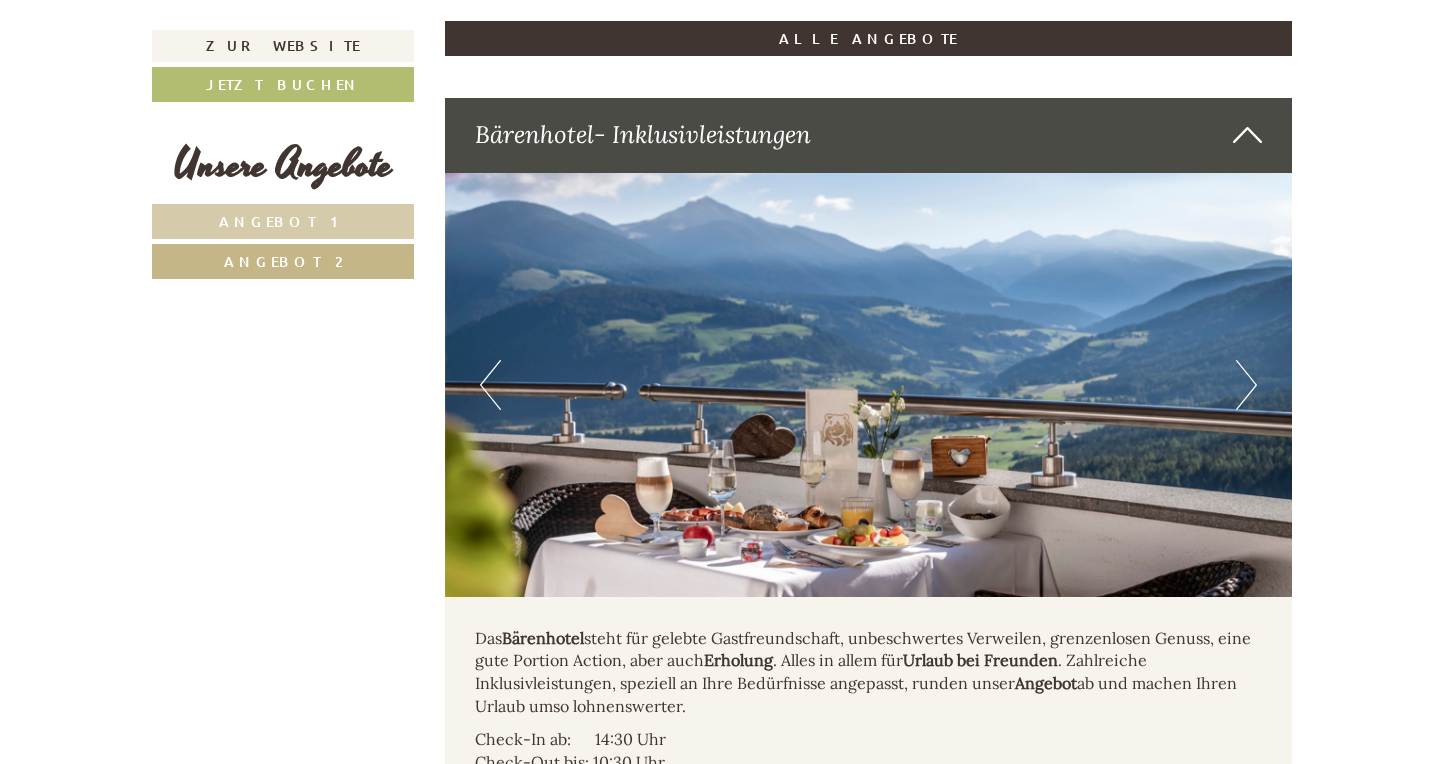 scroll, scrollTop: 2275, scrollLeft: 0, axis: vertical 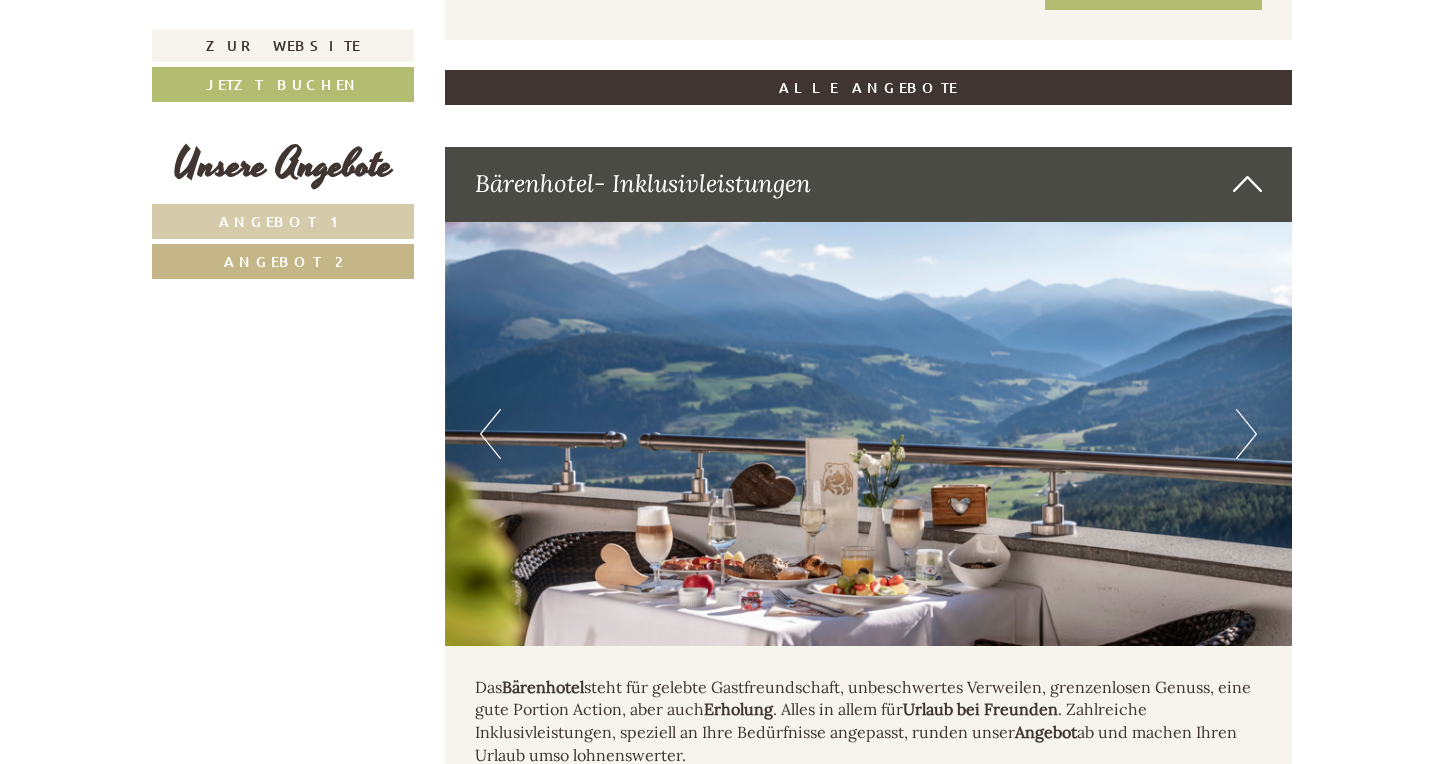 click on "Next" at bounding box center [1246, 434] 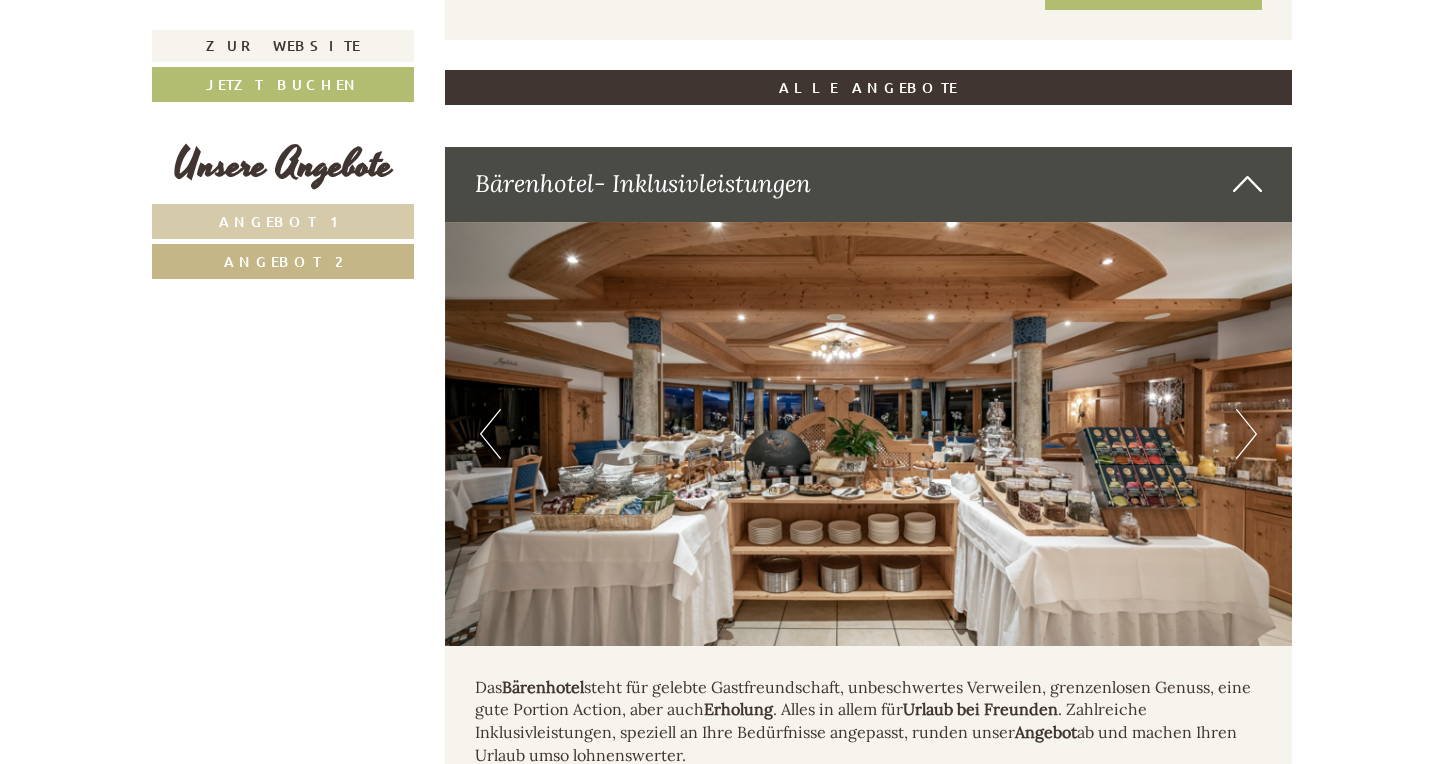 click on "Next" at bounding box center (1246, 434) 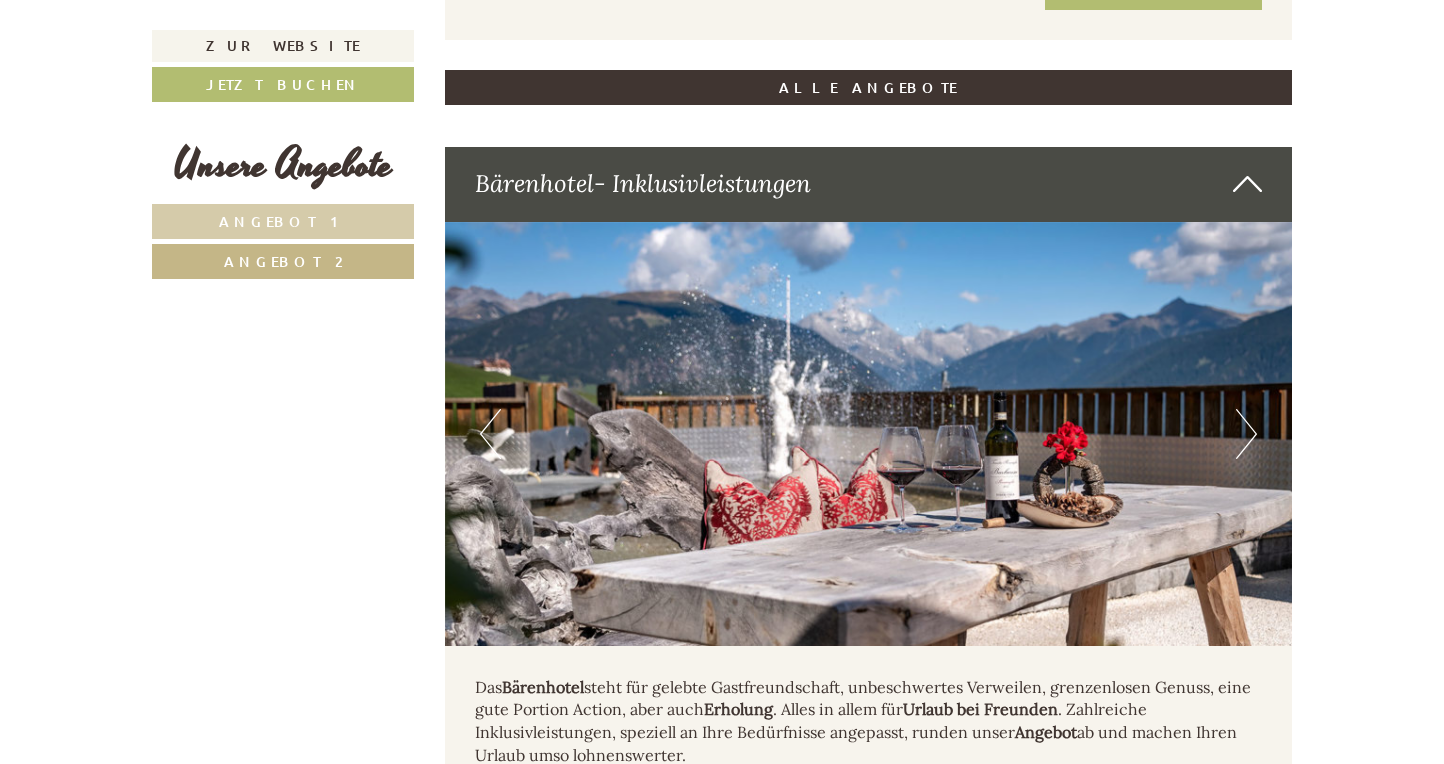 click on "Next" at bounding box center (1246, 434) 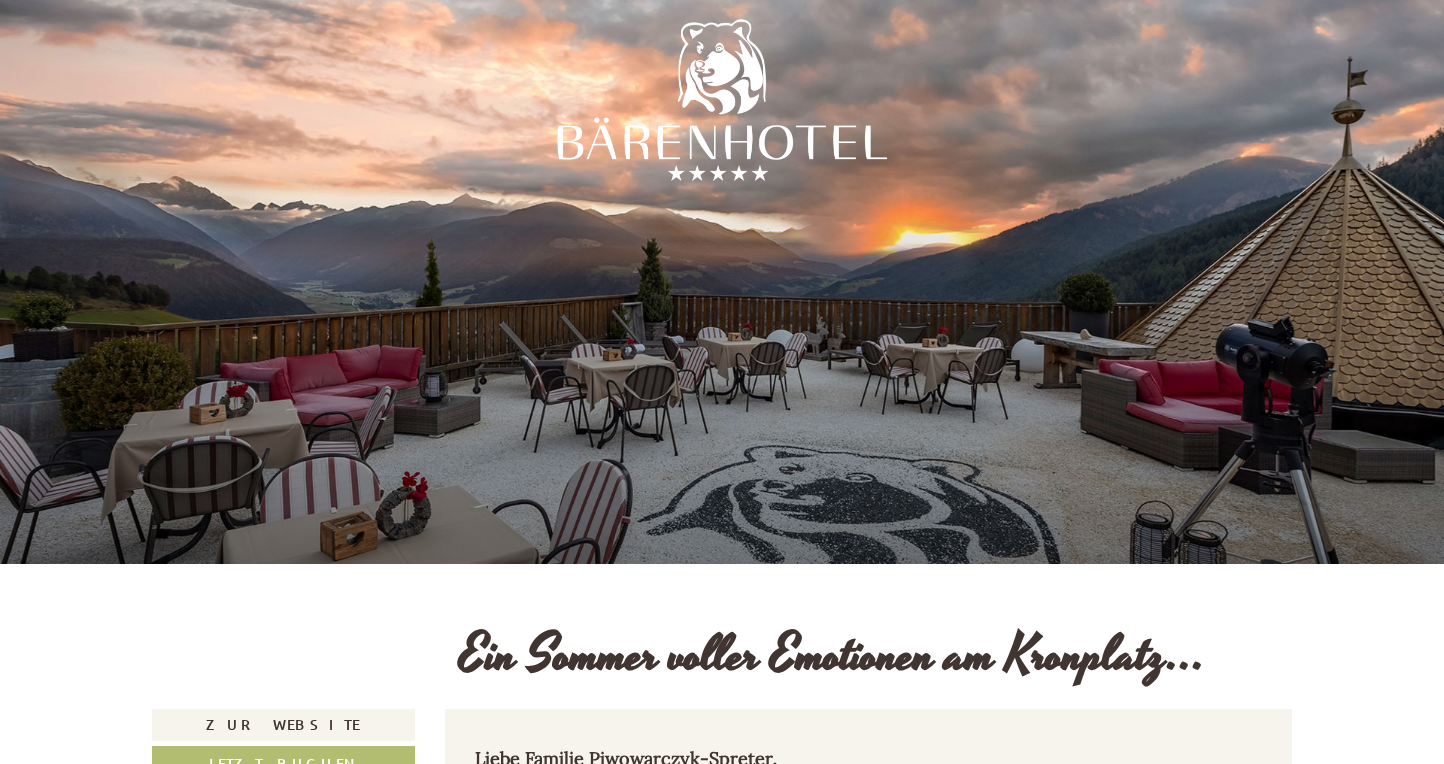 scroll, scrollTop: 0, scrollLeft: 0, axis: both 